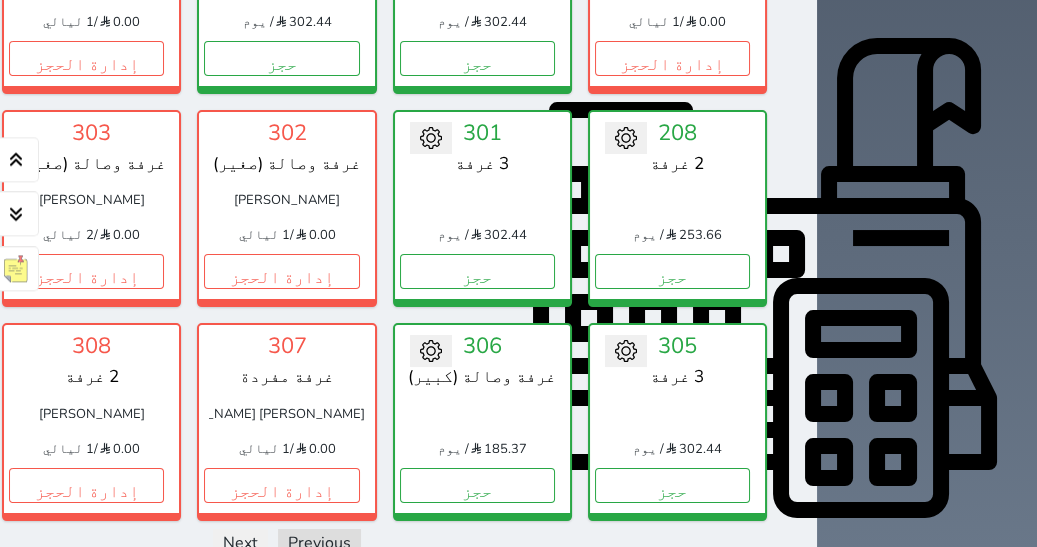 scroll, scrollTop: 632, scrollLeft: 0, axis: vertical 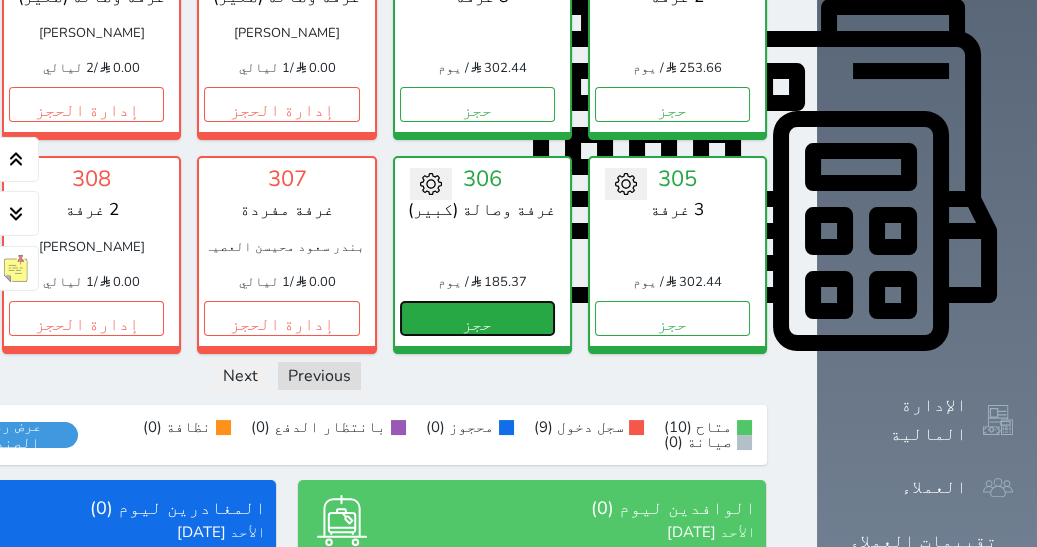 click on "حجز" at bounding box center (477, 318) 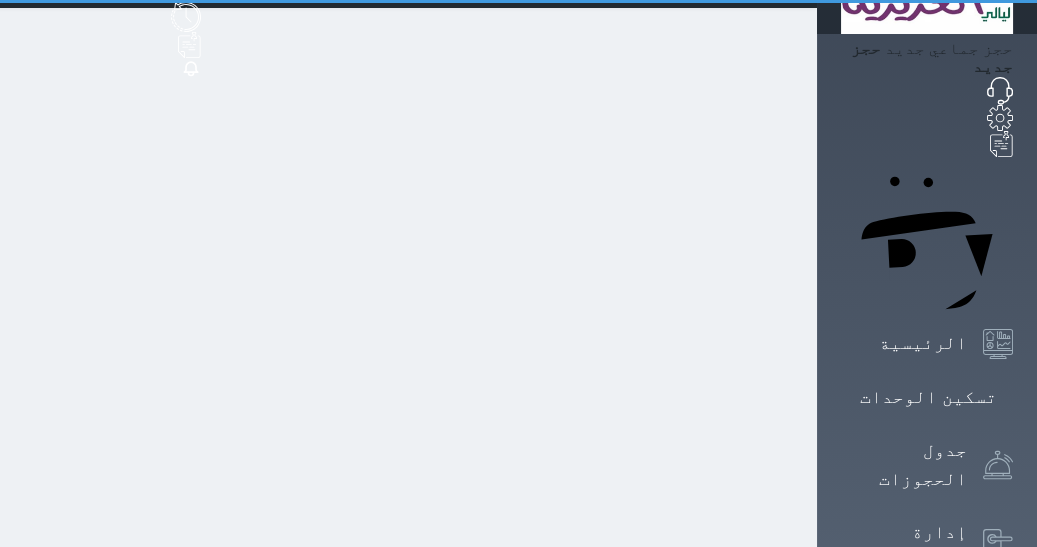 scroll, scrollTop: 0, scrollLeft: 0, axis: both 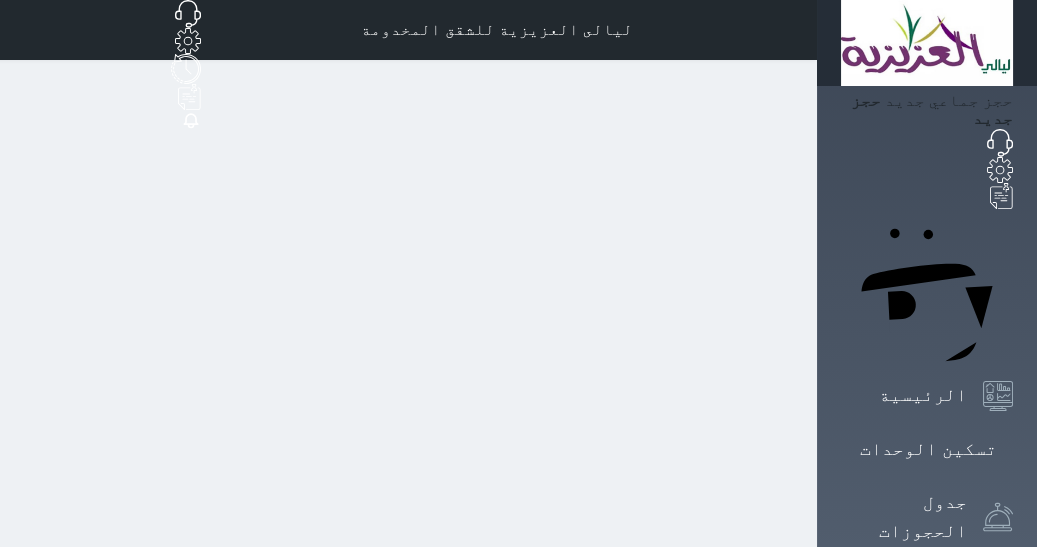 select on "1" 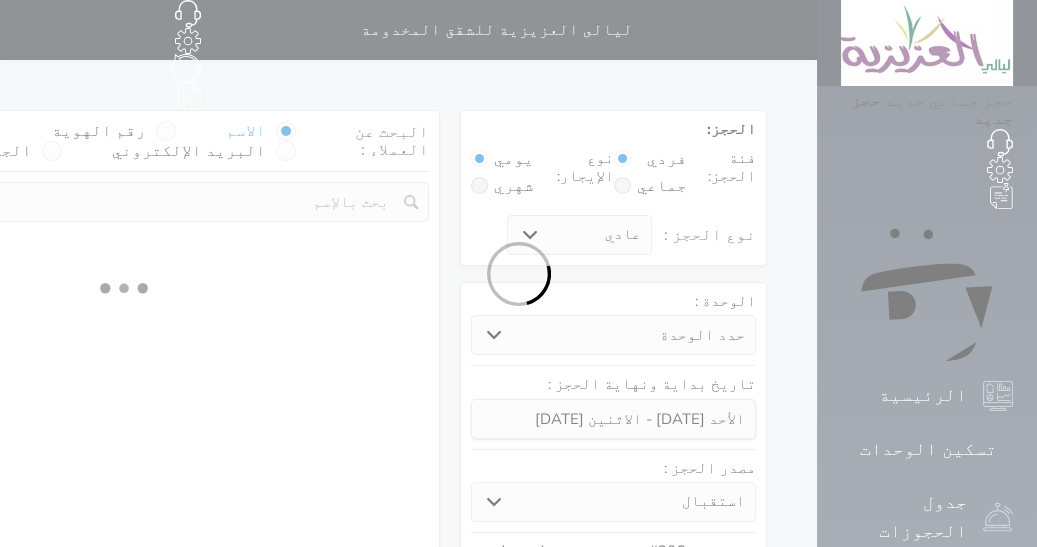 select 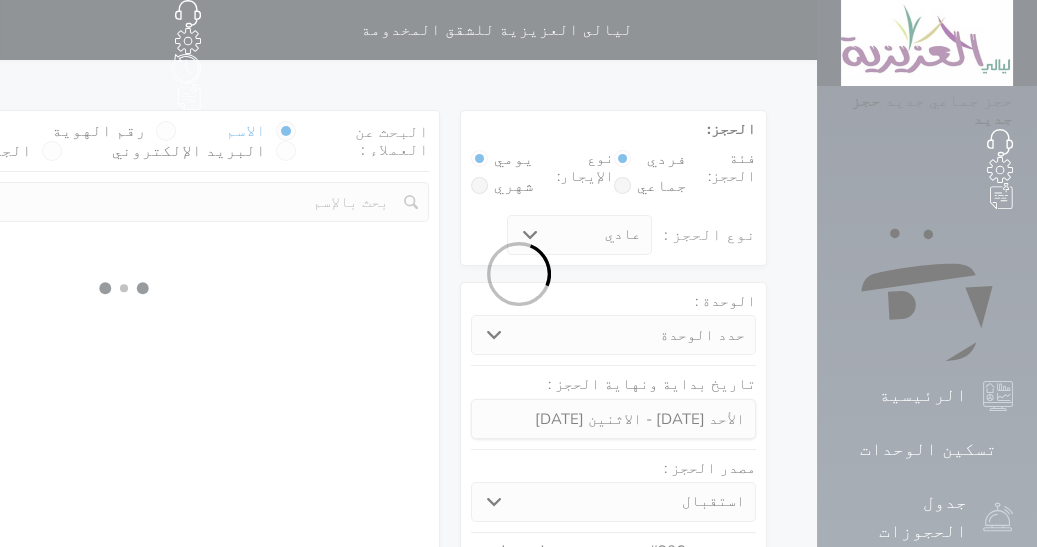 select on "1" 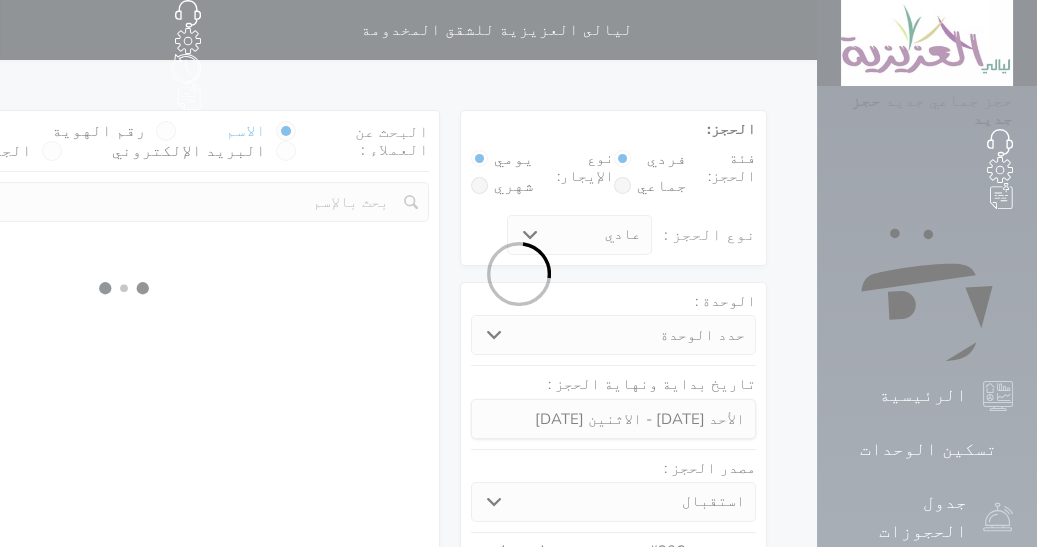 select on "113" 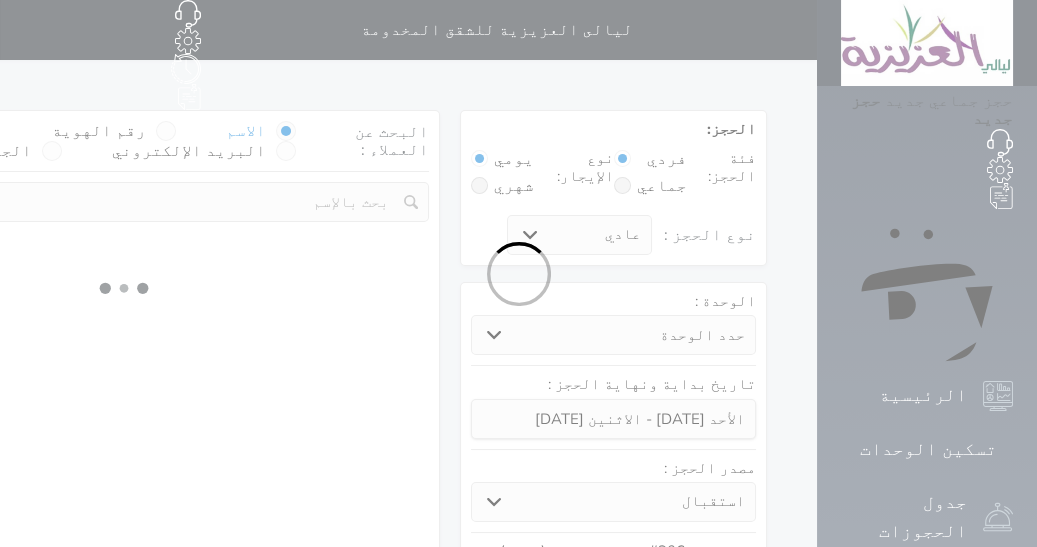 select on "1" 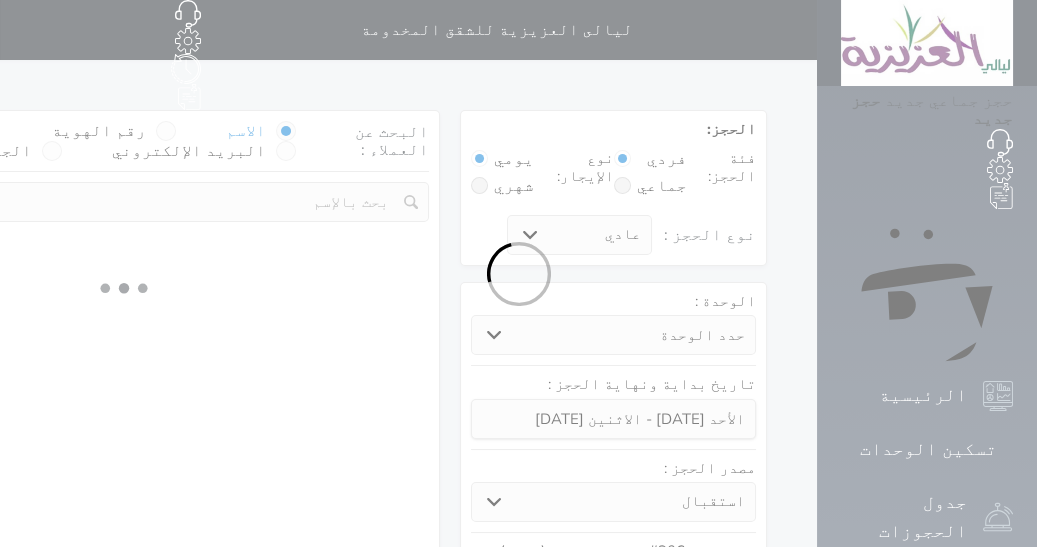 select 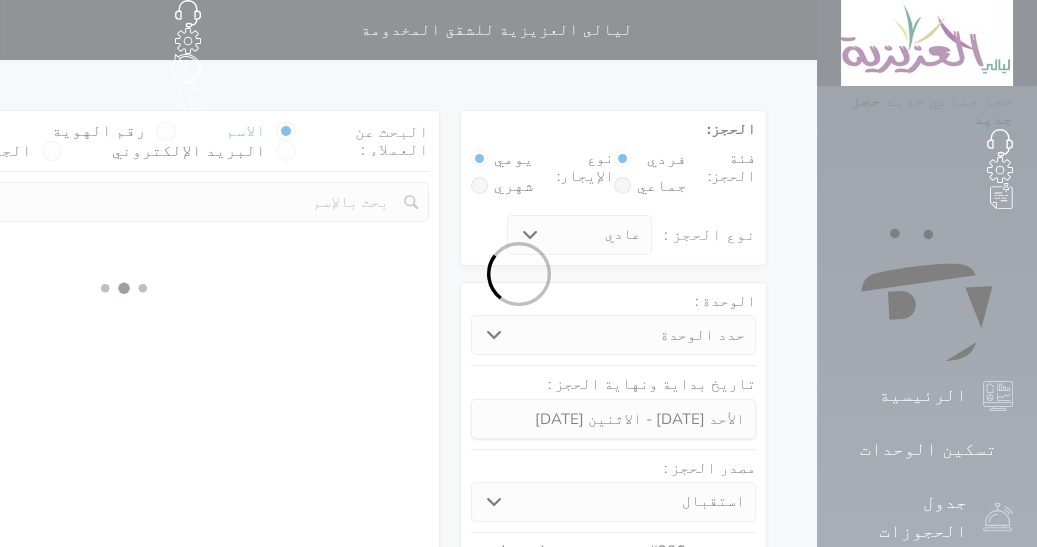 select on "7" 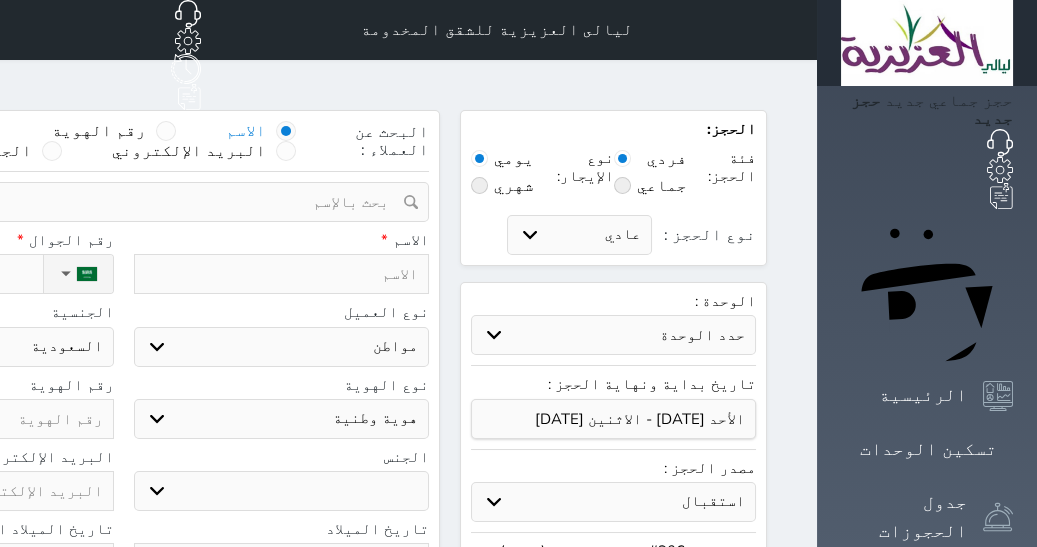 select 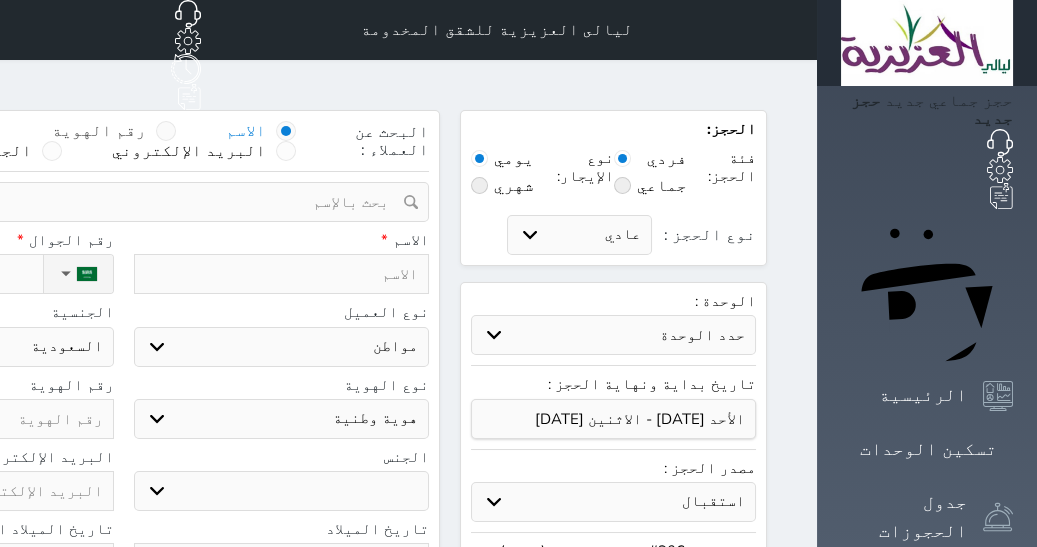 click at bounding box center [166, 131] 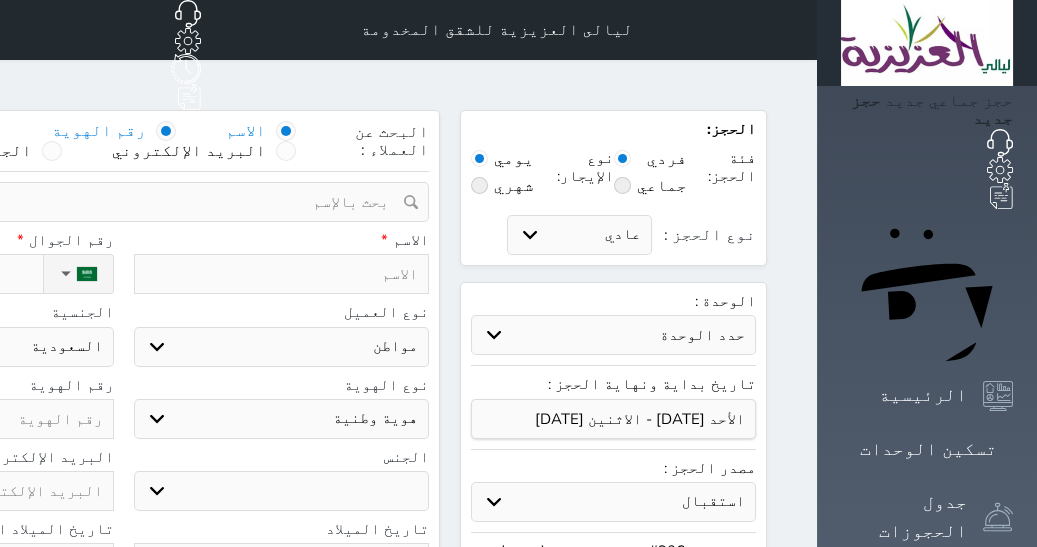 radio on "false" 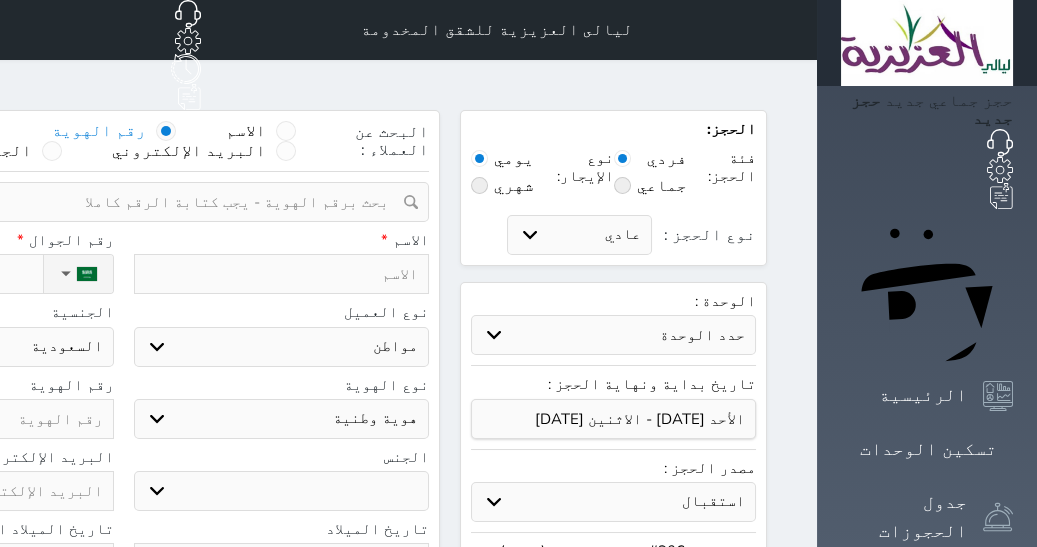 click at bounding box center [116, 202] 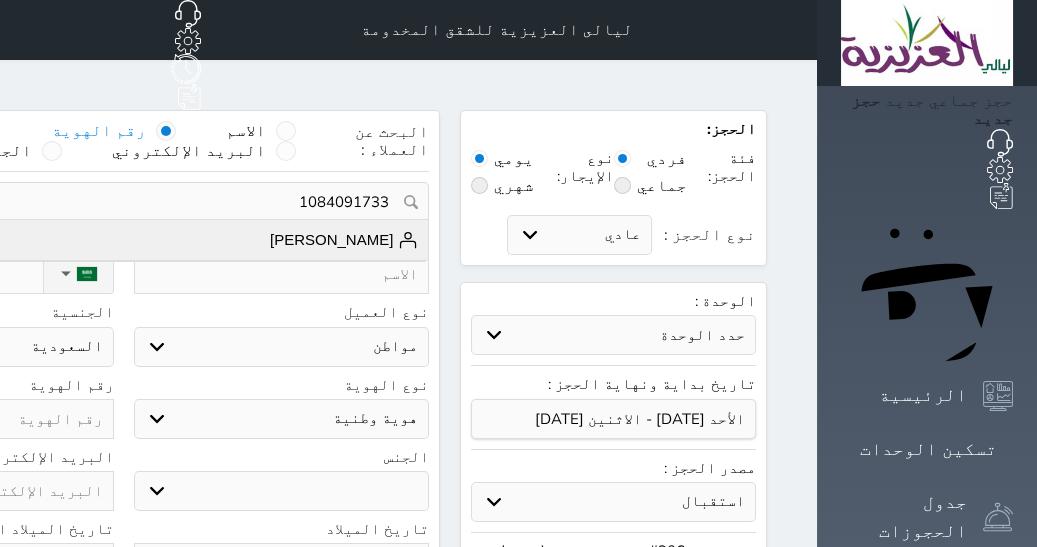 click on "[PERSON_NAME]   [PHONE_NUMBER]" at bounding box center (123, 240) 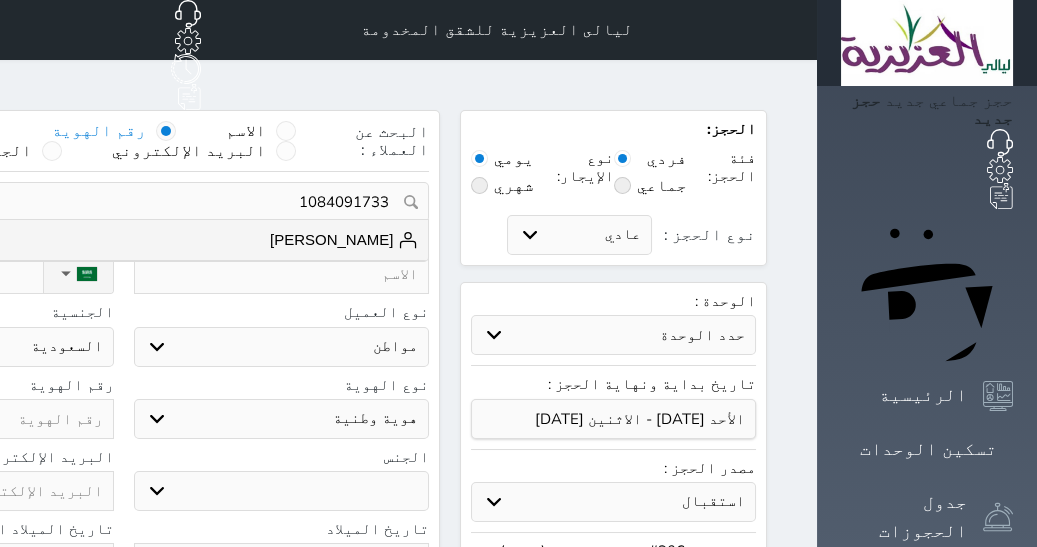 type on "[PERSON_NAME]  ||  [PHONE_NUMBER]" 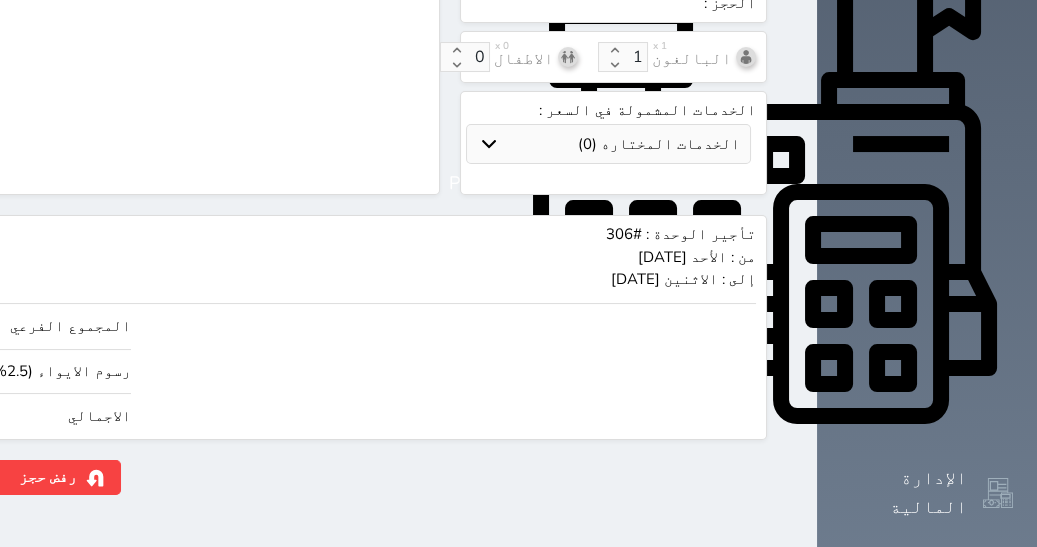 scroll, scrollTop: 726, scrollLeft: 0, axis: vertical 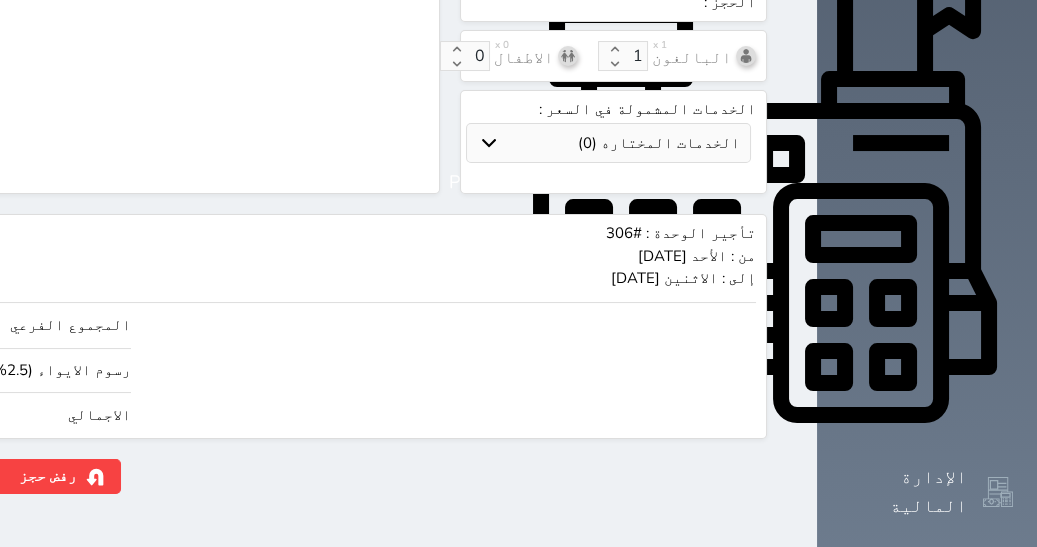click on "190.00" at bounding box center [-117, 415] 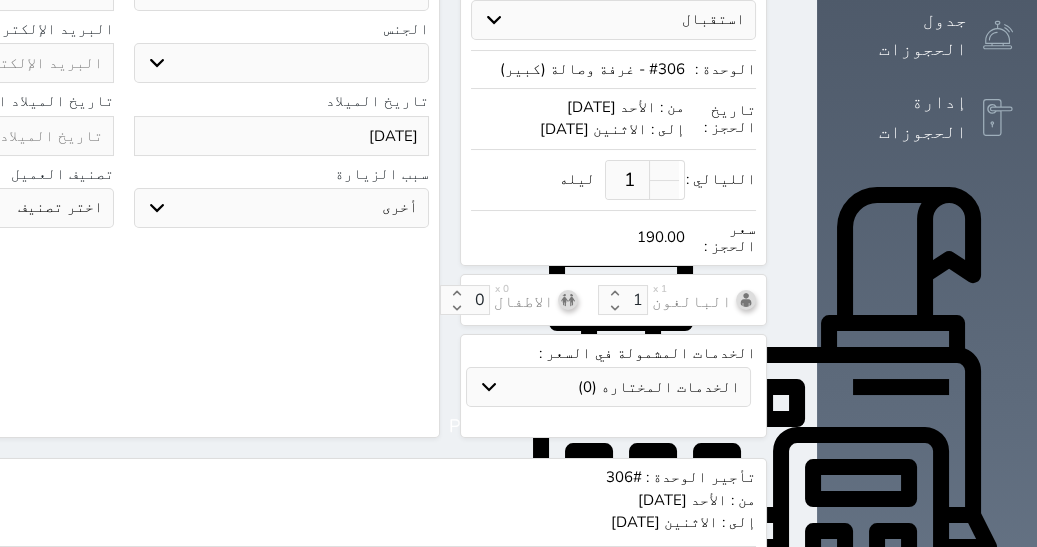 scroll, scrollTop: 473, scrollLeft: 0, axis: vertical 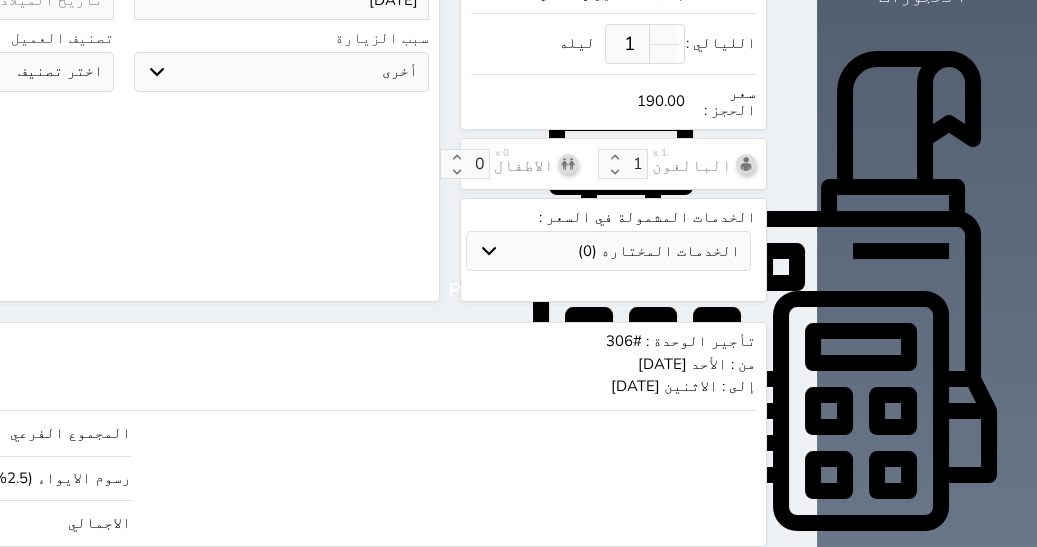 type on "2" 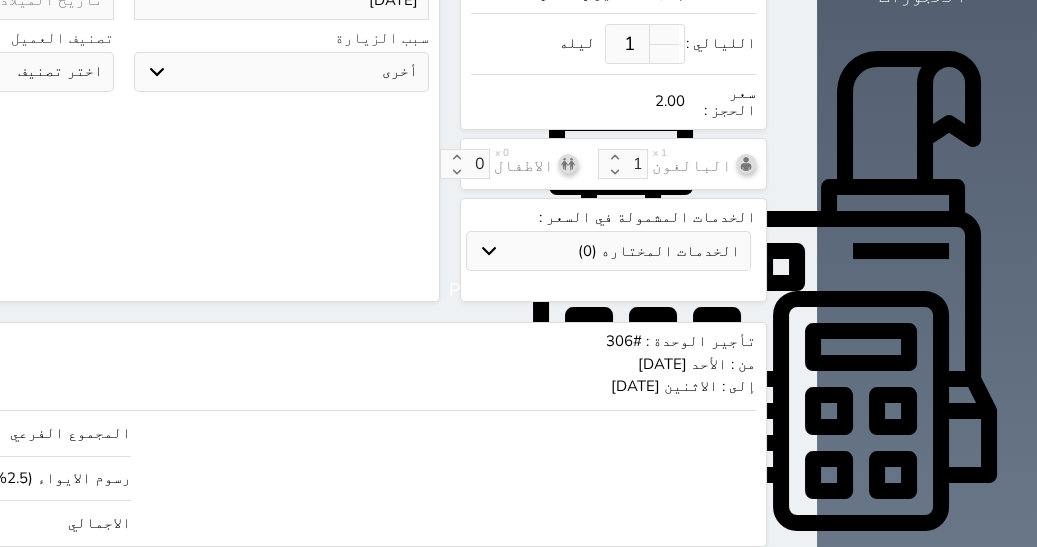 type on "19.51" 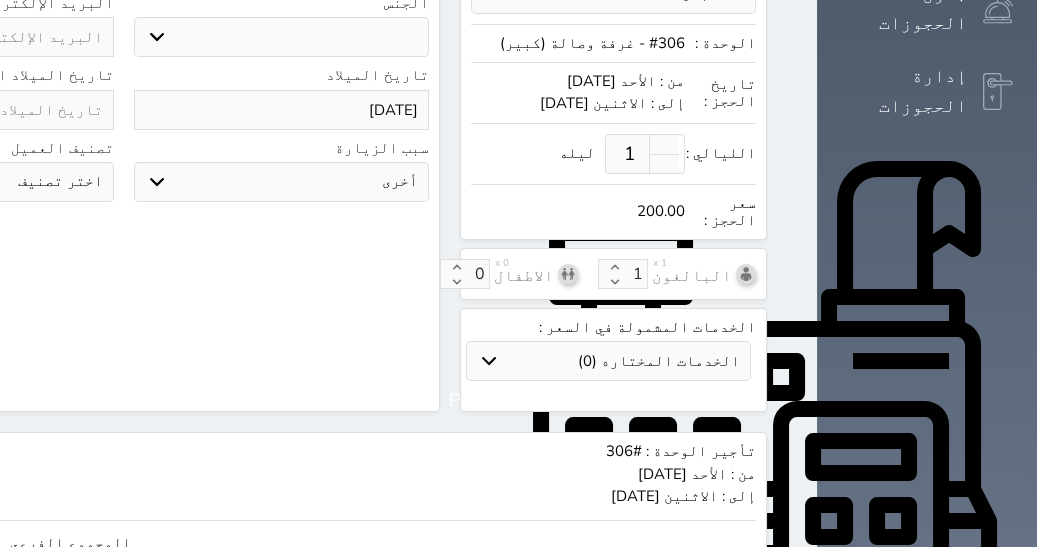 scroll, scrollTop: 370, scrollLeft: 0, axis: vertical 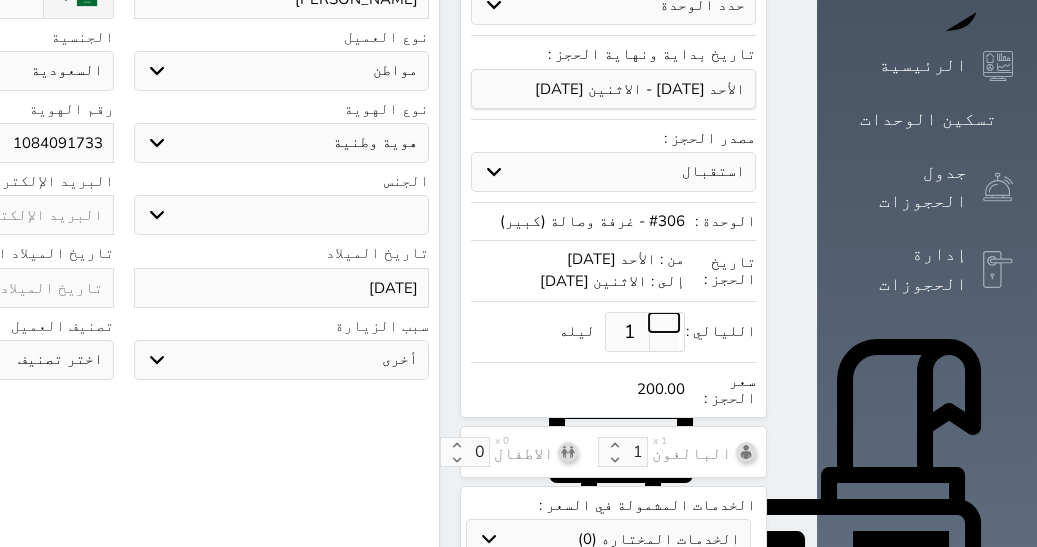 type on "200.00" 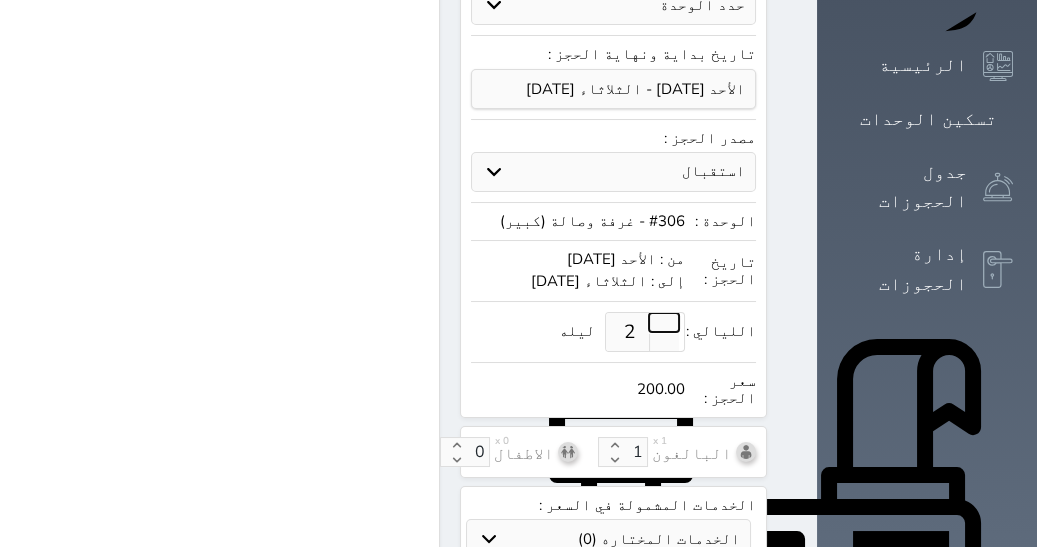 select on "1" 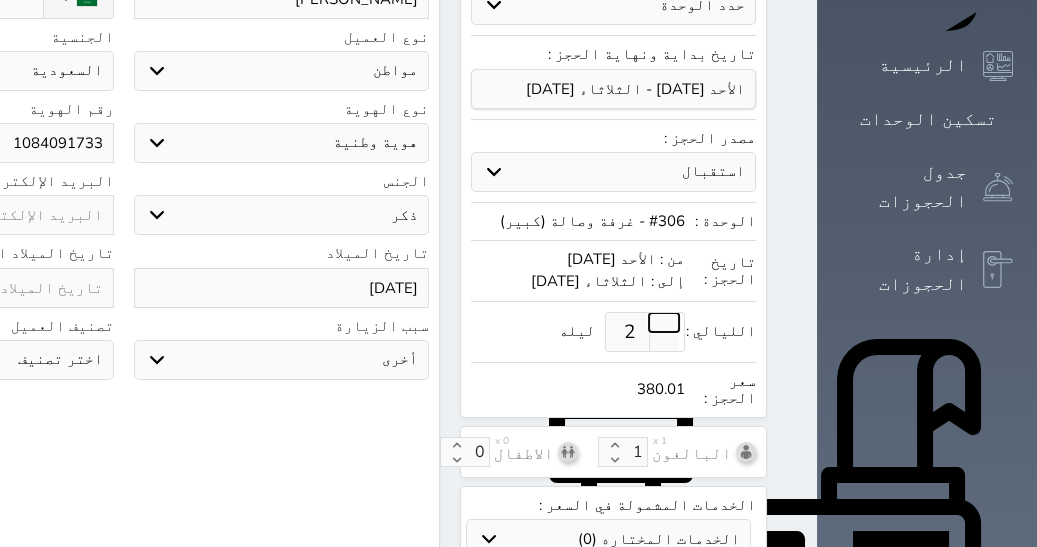 click at bounding box center (664, 322) 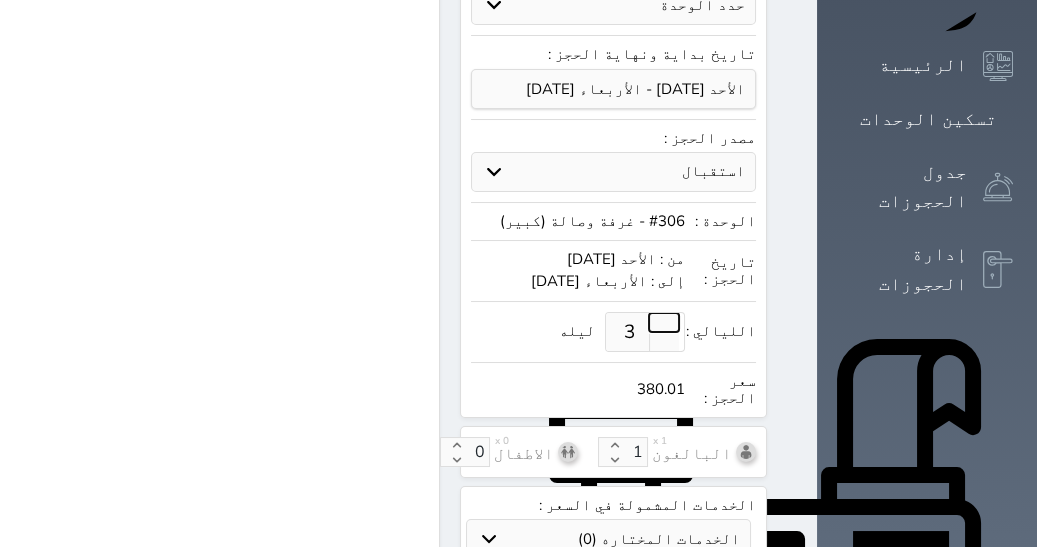 select on "1" 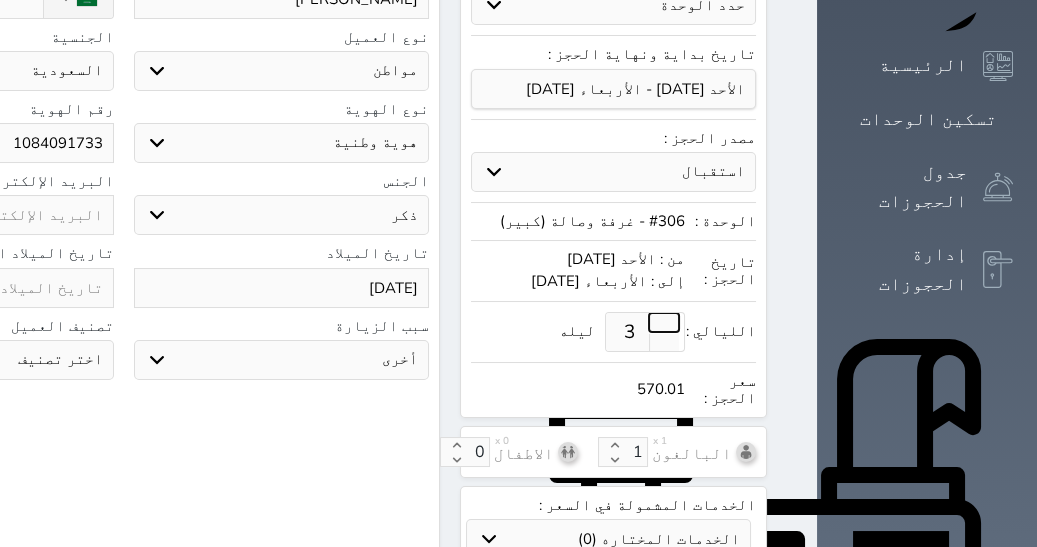 click at bounding box center [664, 322] 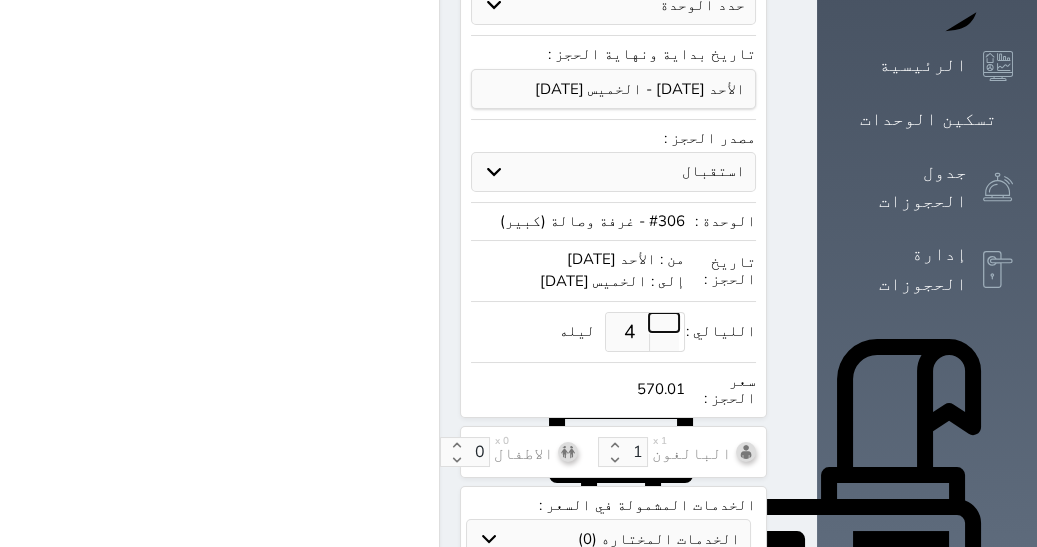 select on "1" 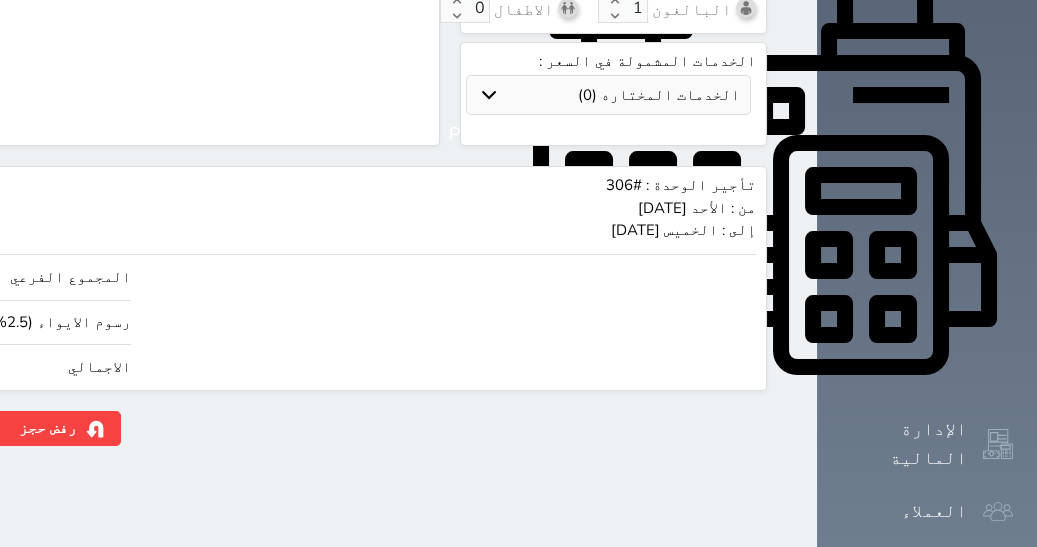 scroll, scrollTop: 776, scrollLeft: 0, axis: vertical 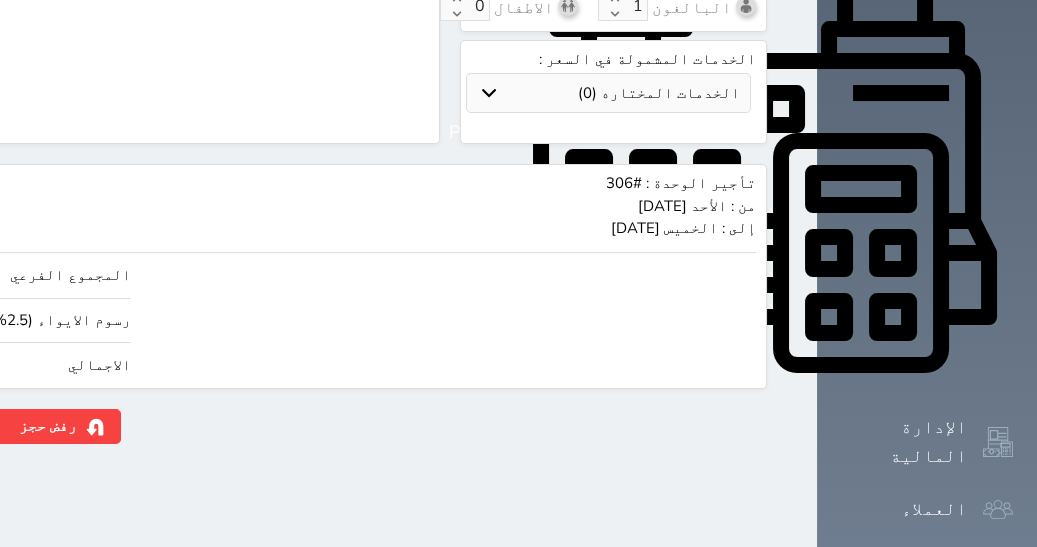 click on "760.02" at bounding box center (-117, 365) 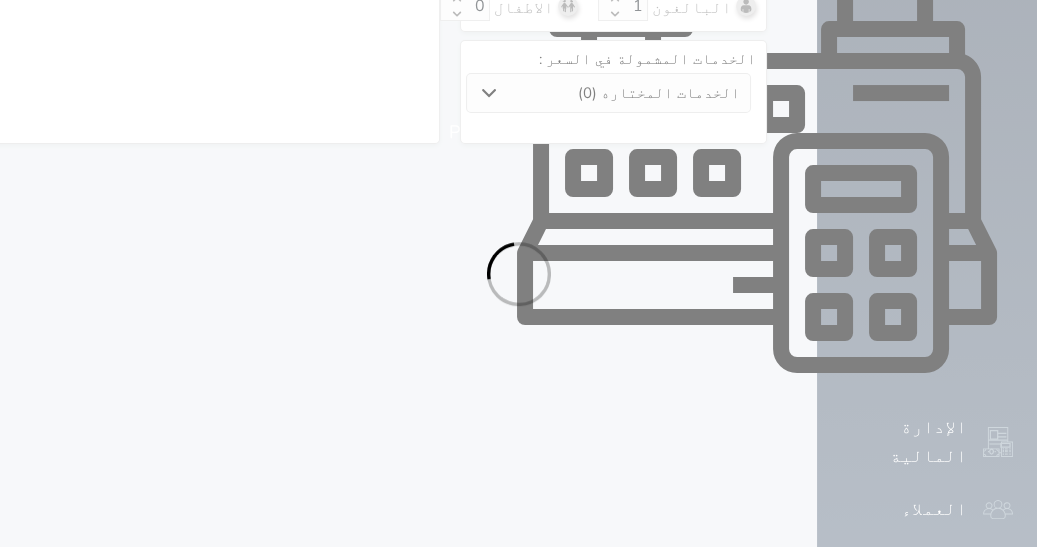 select on "1" 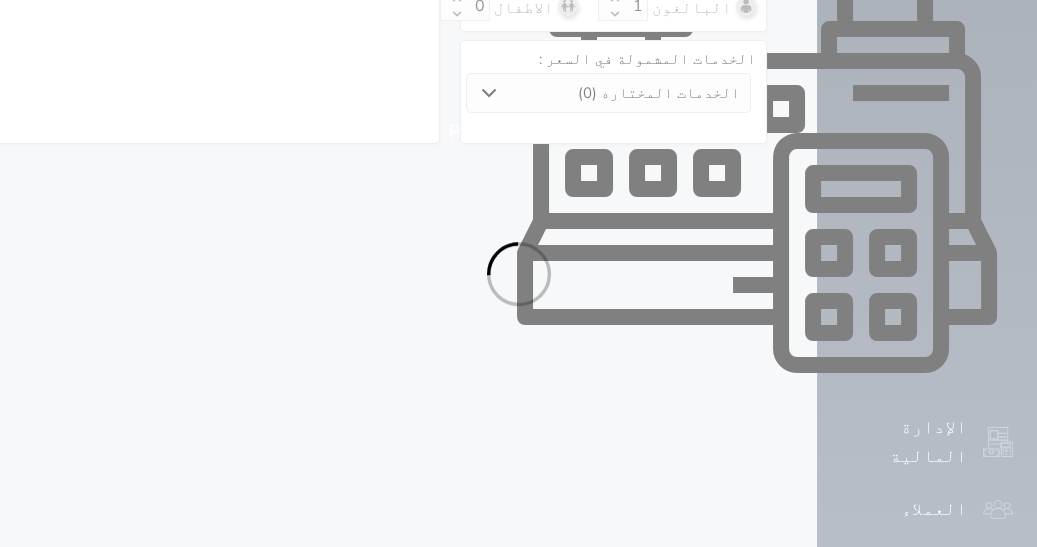 select on "113" 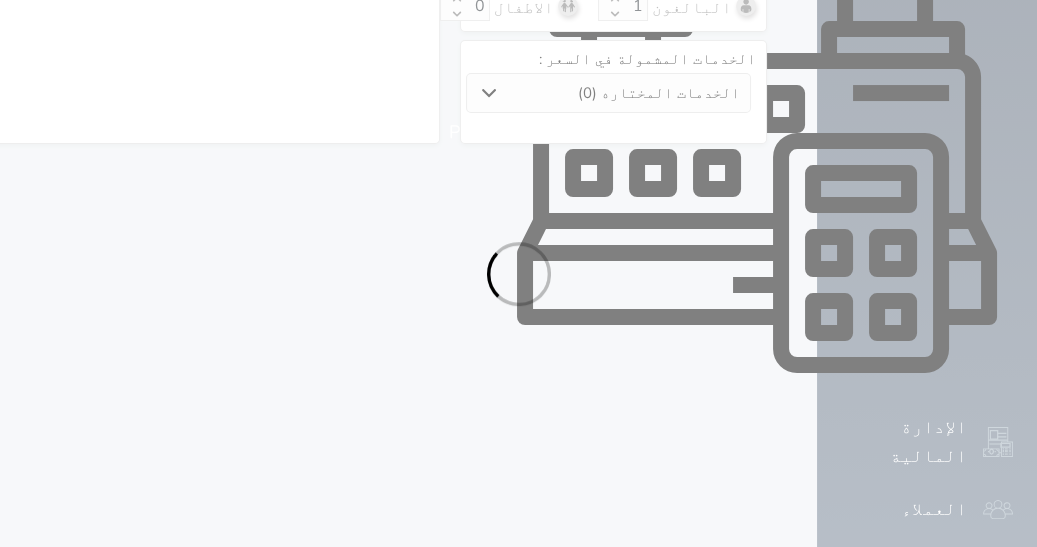 select on "1" 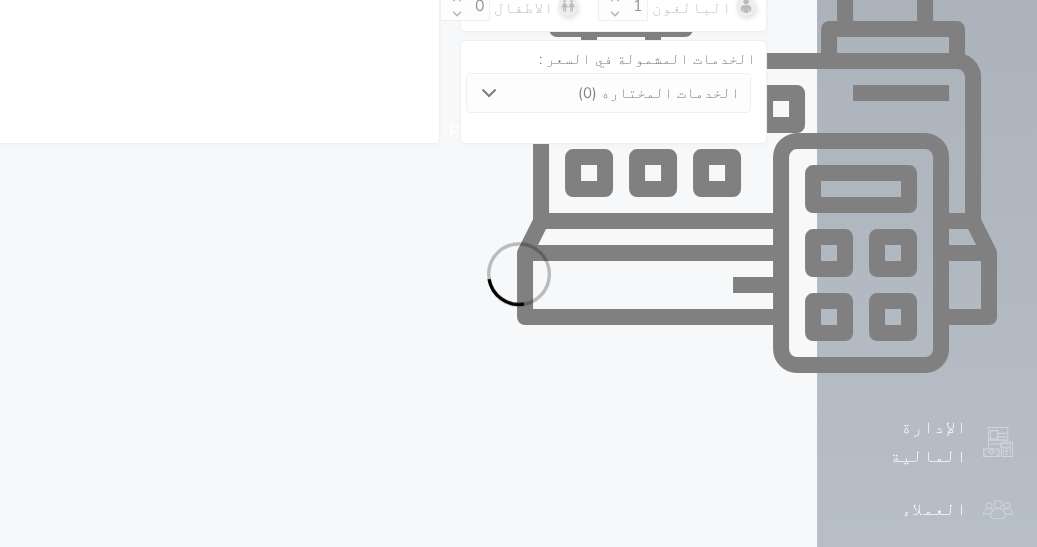 select on "7" 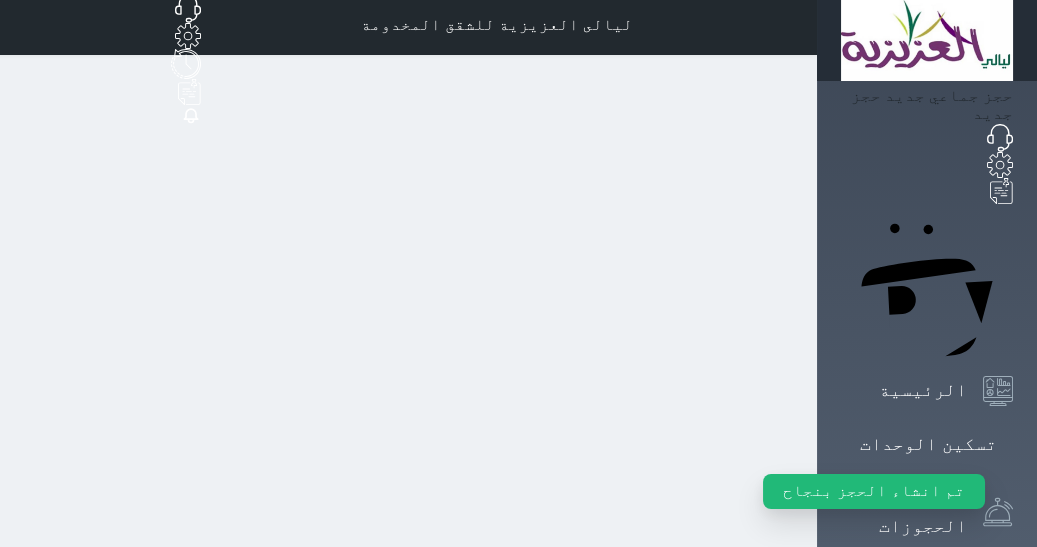 scroll, scrollTop: 0, scrollLeft: 0, axis: both 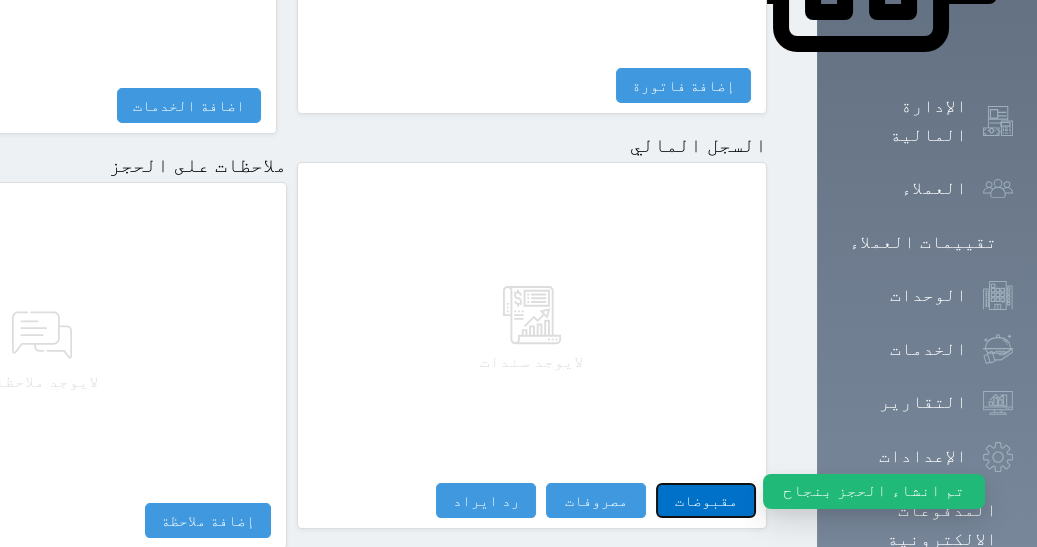click on "مقبوضات" at bounding box center (706, 500) 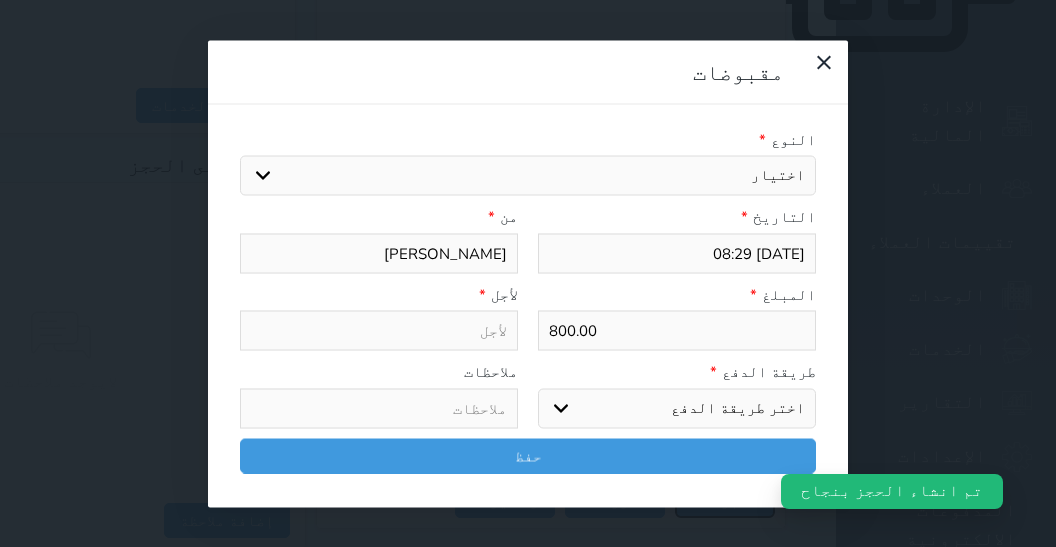 select 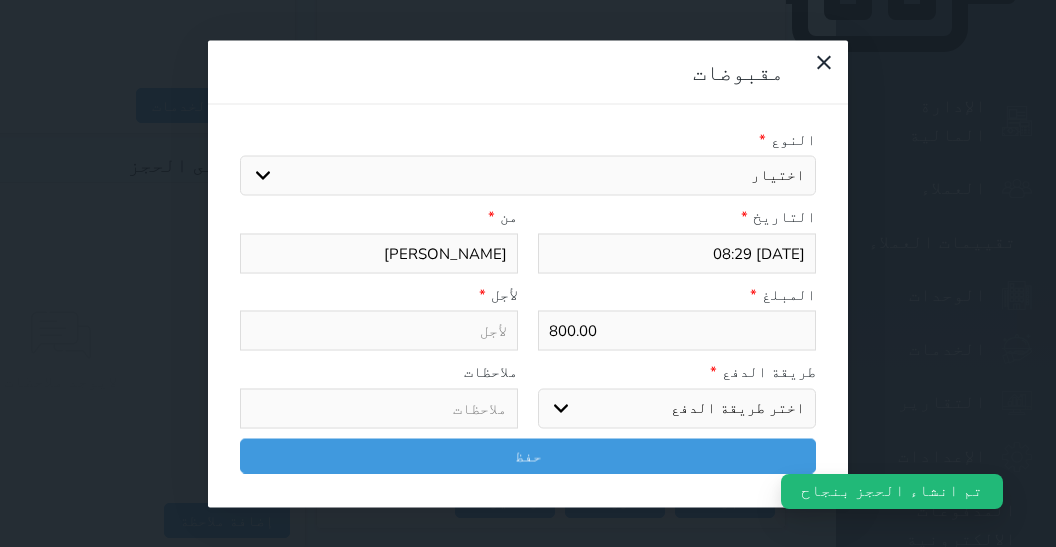 click on "اختيار   مقبوضات عامة قيمة إيجار فواتير تامين عربون لا ينطبق آخر مغسلة واي فاي - الإنترنت مواقف السيارات طعام الأغذية والمشروبات مشروبات المشروبات الباردة المشروبات الساخنة الإفطار غداء عشاء مخبز و كعك حمام سباحة الصالة الرياضية سبا و خدمات الجمال اختيار وإسقاط (خدمات النقل) ميني بار كابل - تلفزيون سرير إضافي تصفيف الشعر التسوق خدمات الجولات السياحية المنظمة خدمات الدليل السياحي" at bounding box center [528, 176] 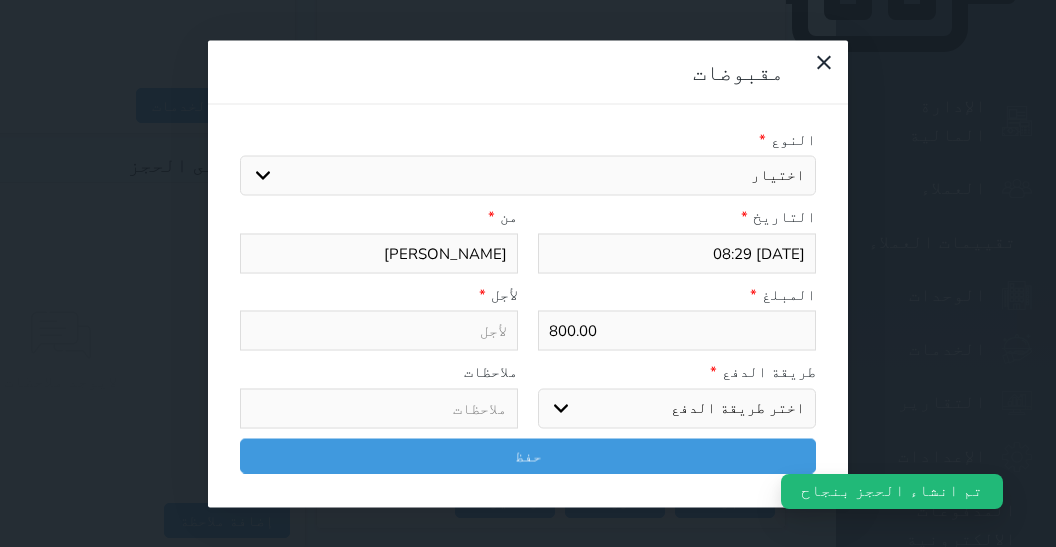 select on "2620" 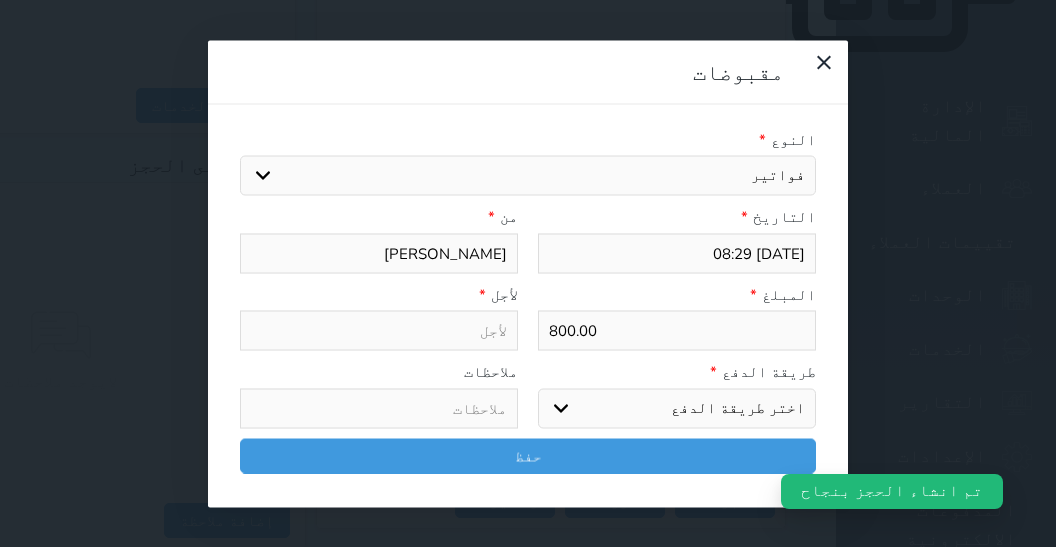 click on "فواتير" at bounding box center (0, 0) 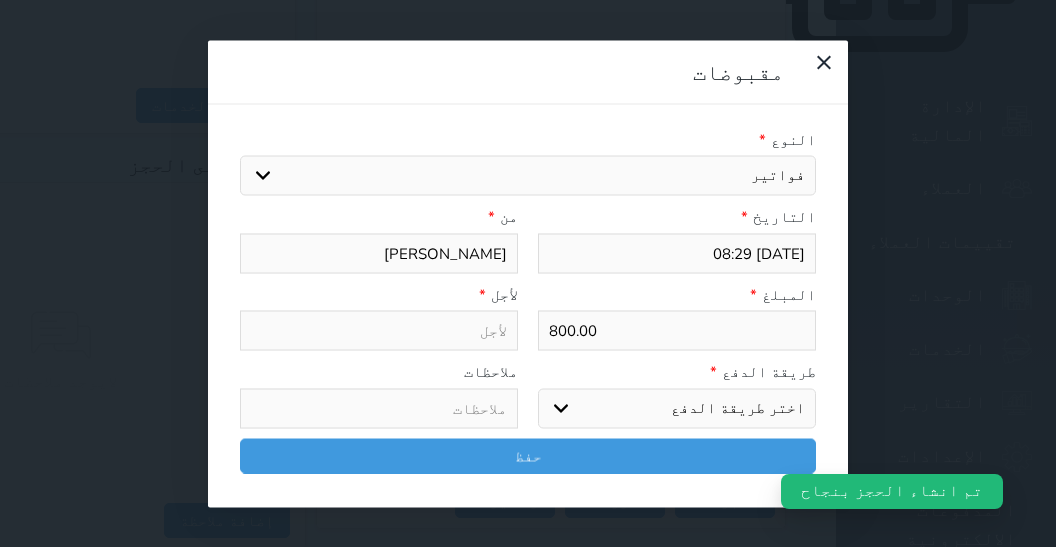 type on "فواتير - الوحدة - 306" 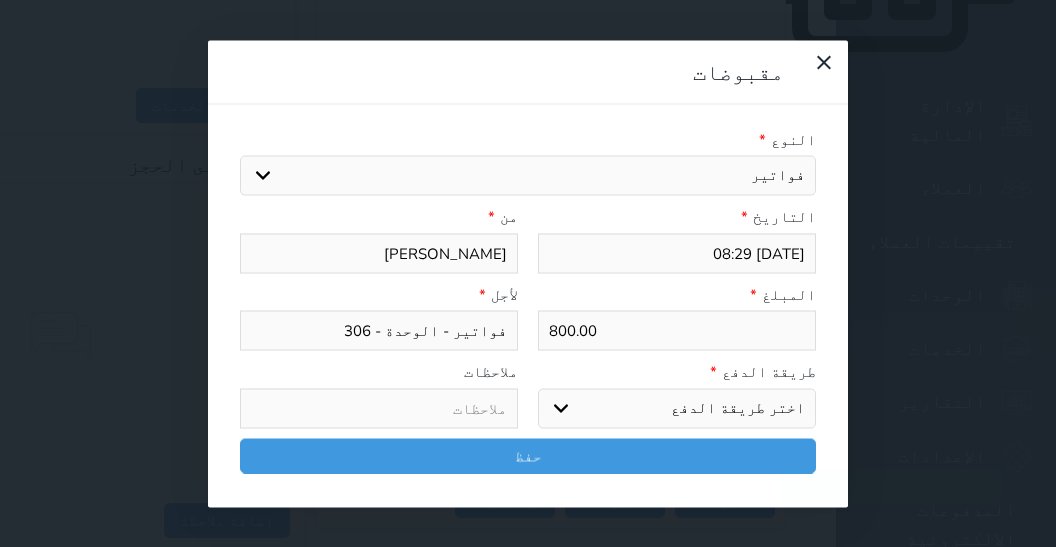 click on "طريقة الدفع *   اختر طريقة الدفع   دفع نقدى   تحويل بنكى   مدى   بطاقة ائتمان   آجل" at bounding box center [677, 395] 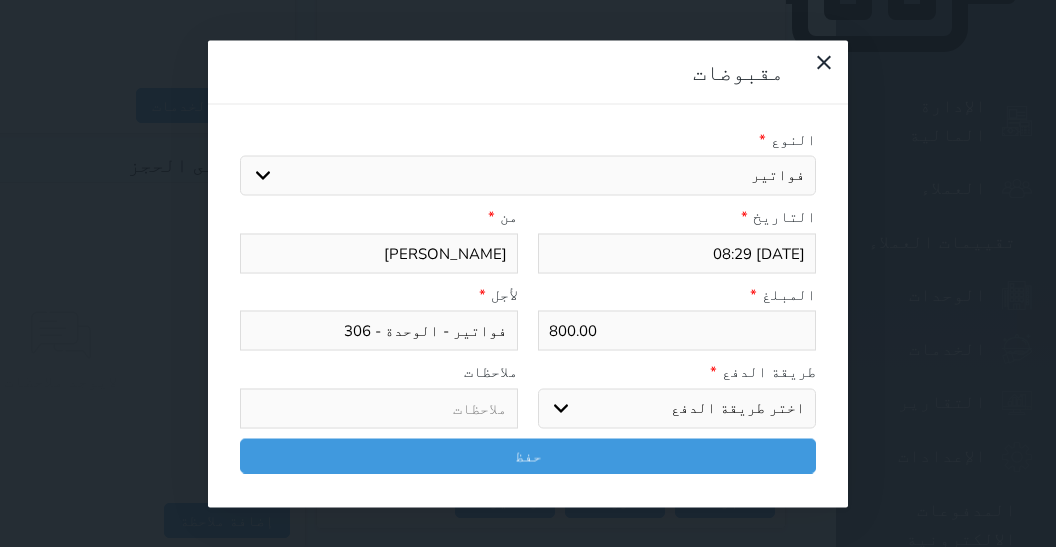 click on "اختر طريقة الدفع   دفع نقدى   تحويل بنكى   مدى   بطاقة ائتمان   آجل" at bounding box center [677, 408] 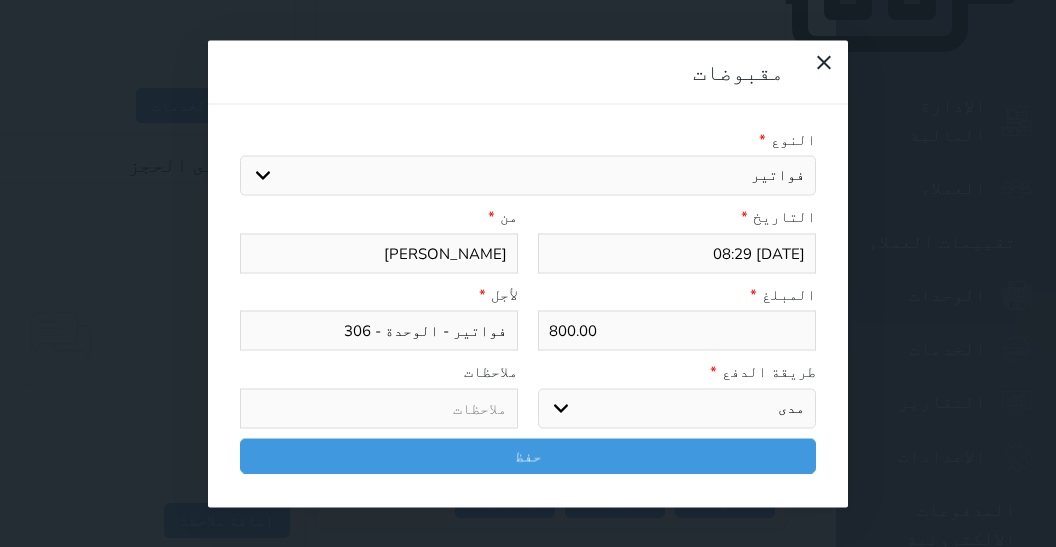click on "مدى" at bounding box center (0, 0) 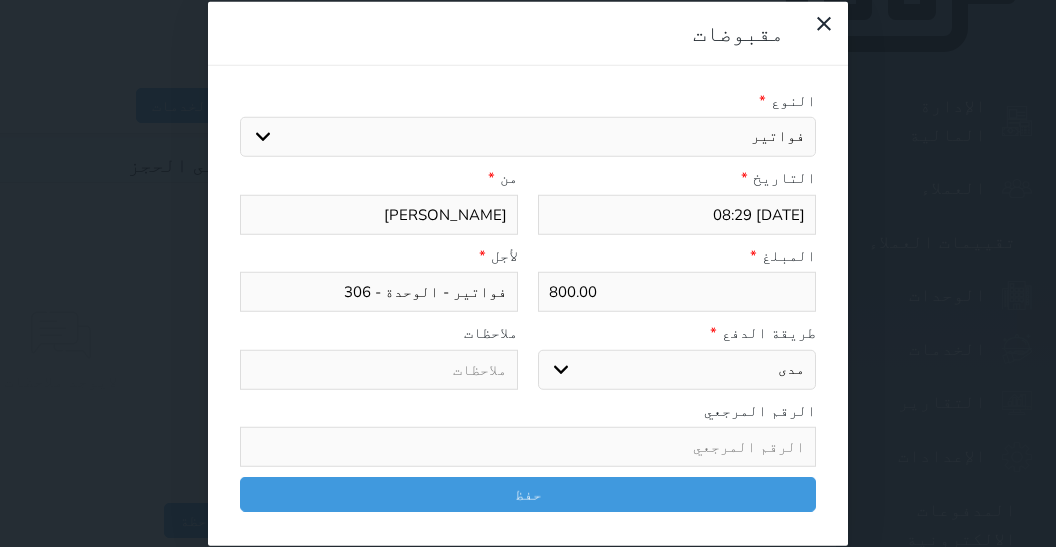 click on "النوع  *    اختيار   مقبوضات عامة قيمة إيجار فواتير تامين عربون لا ينطبق آخر مغسلة واي فاي - الإنترنت مواقف السيارات طعام الأغذية والمشروبات مشروبات المشروبات الباردة المشروبات الساخنة الإفطار غداء عشاء مخبز و كعك حمام سباحة الصالة الرياضية سبا و خدمات الجمال اختيار وإسقاط (خدمات النقل) ميني بار كابل - تلفزيون سرير إضافي تصفيف الشعر التسوق خدمات الجولات السياحية المنظمة خدمات الدليل السياحي   التاريخ *   [DATE] 08:29   من *   [PERSON_NAME] *   800.00   لأجل *   فواتير - الوحدة - 306   طريقة الدفع *   اختر طريقة الدفع   دفع نقدى   تحويل بنكى   مدى   بطاقة ائتمان   آجل" at bounding box center (528, 305) 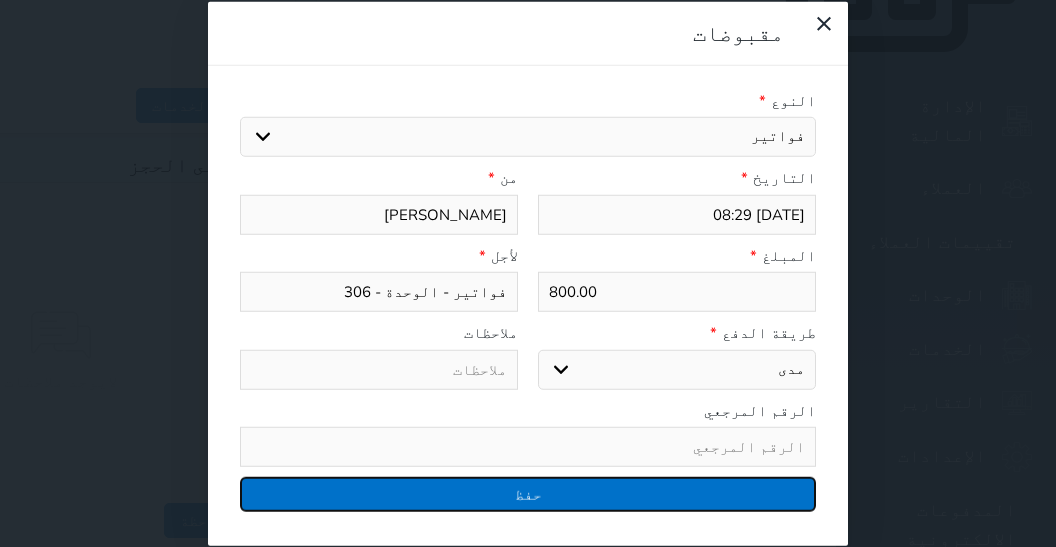 click on "حفظ" at bounding box center (528, 494) 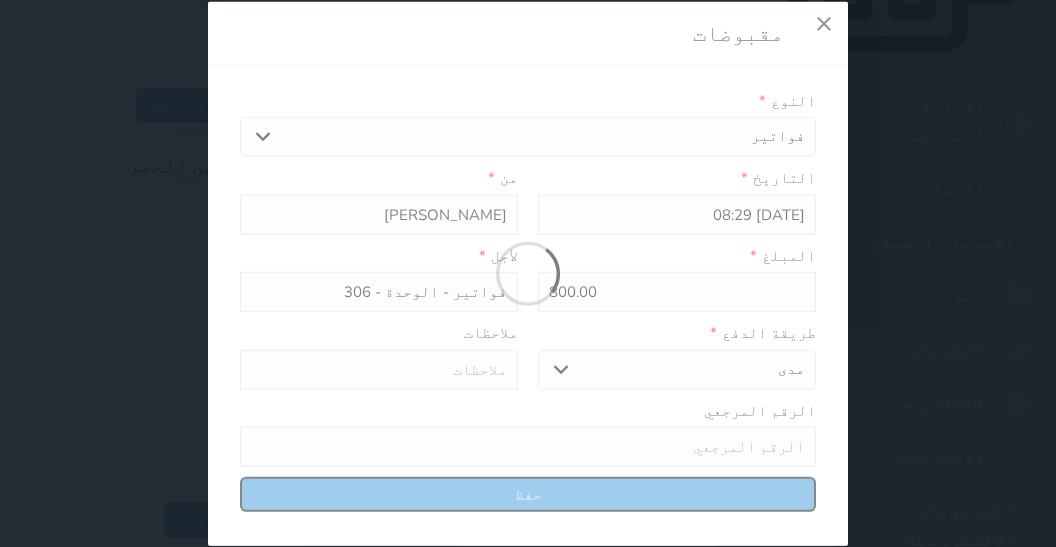 select 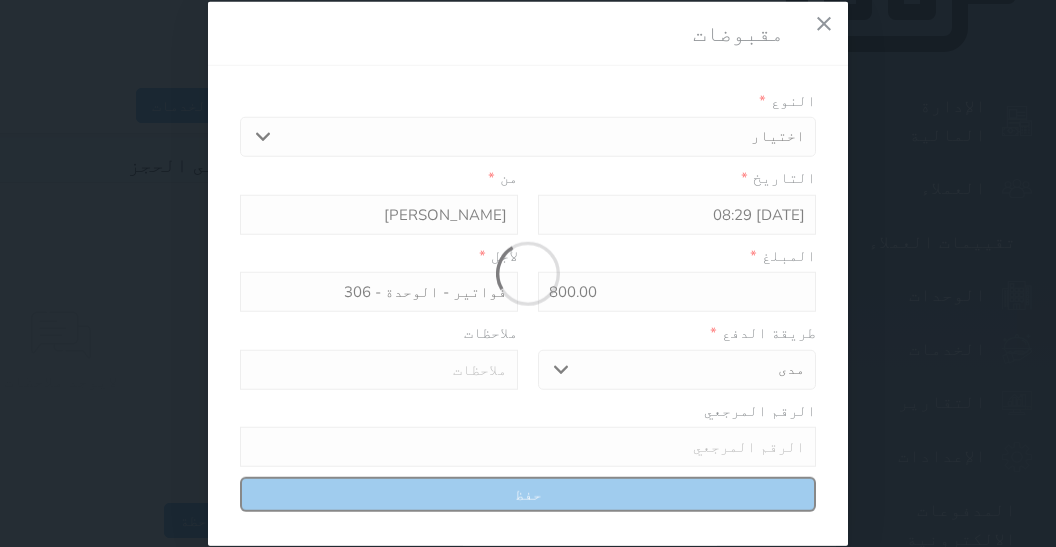 type 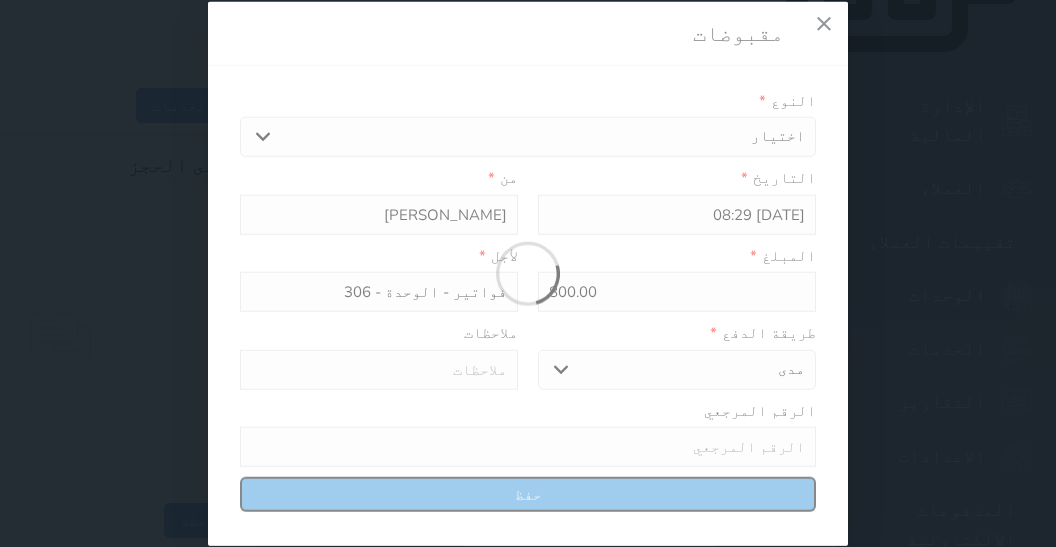 type on "0" 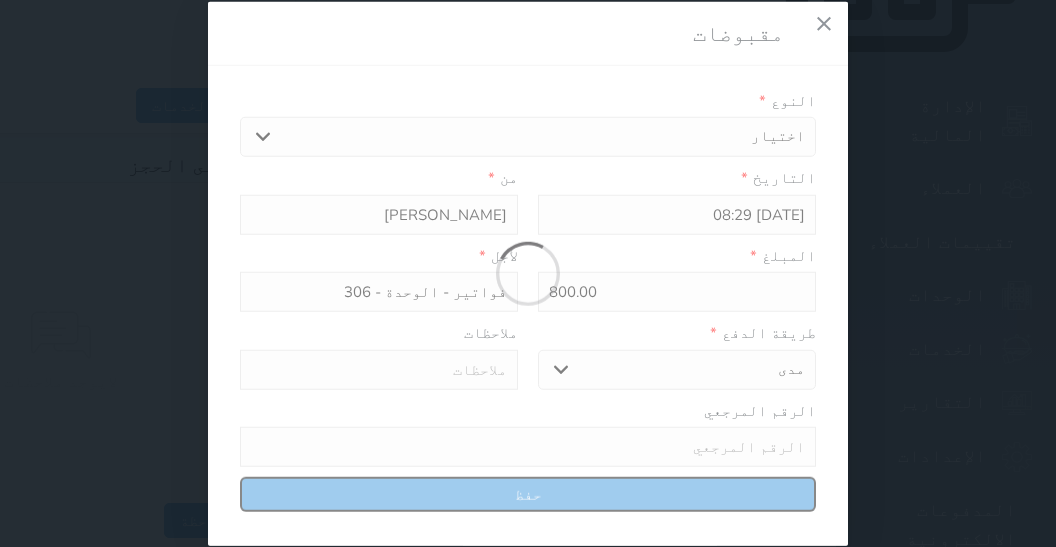 select 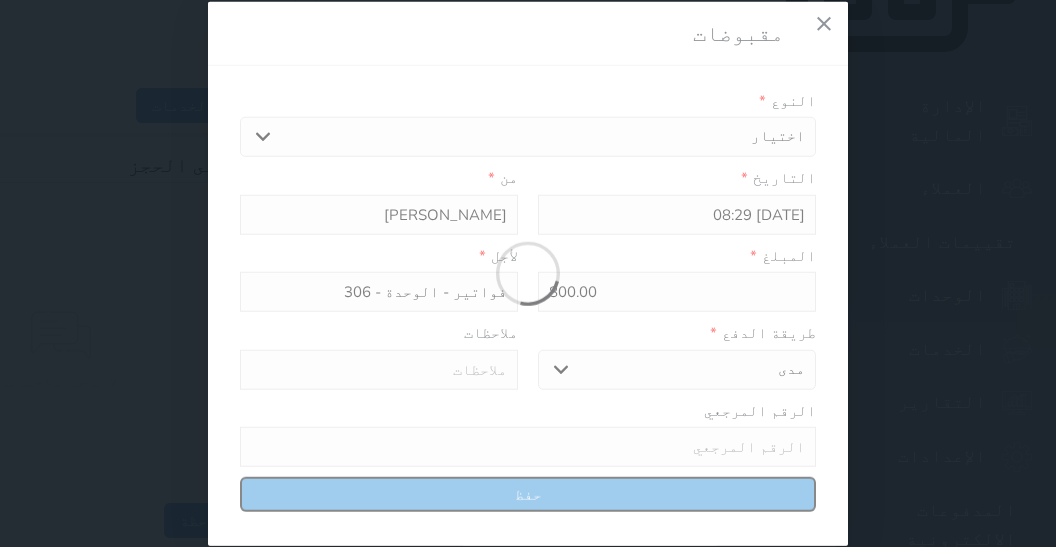 type on "0" 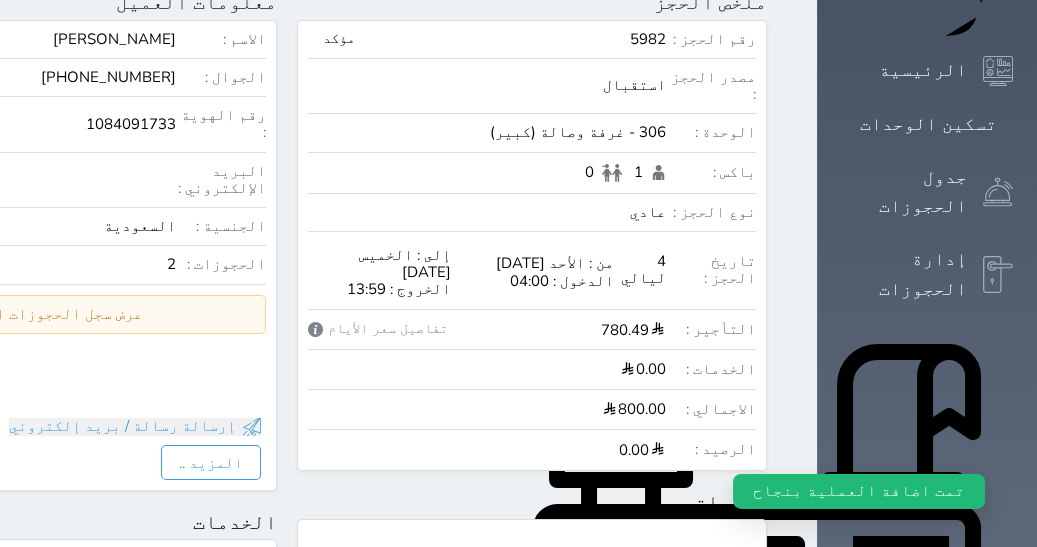 scroll, scrollTop: 0, scrollLeft: 0, axis: both 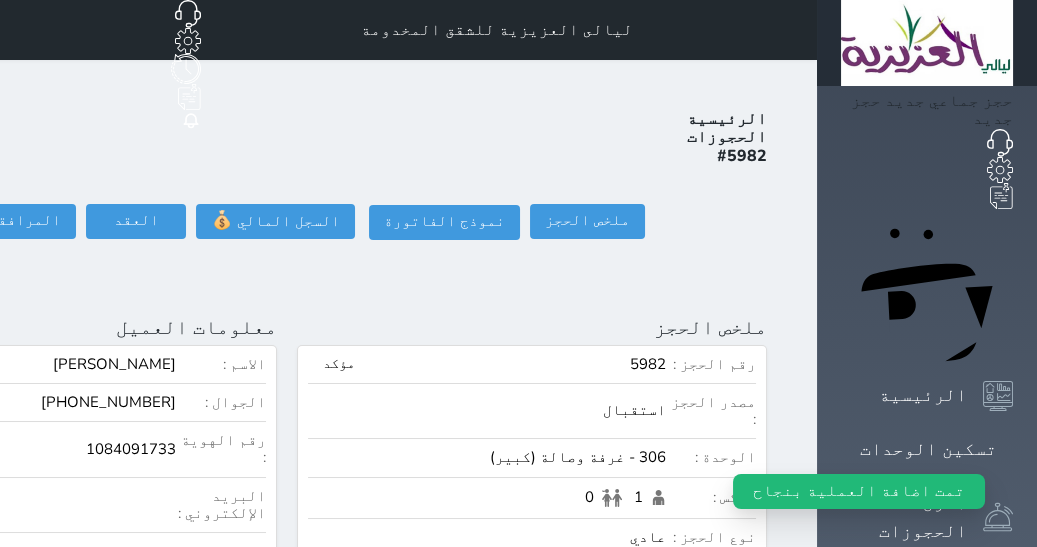 click on "تسجيل دخول" at bounding box center (-126, 221) 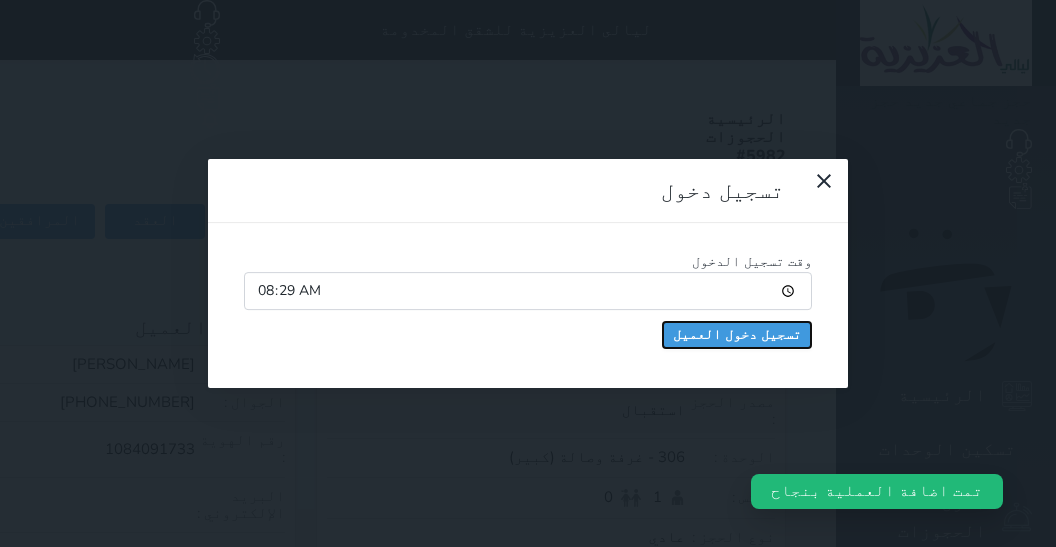 click on "تسجيل دخول العميل" at bounding box center [737, 335] 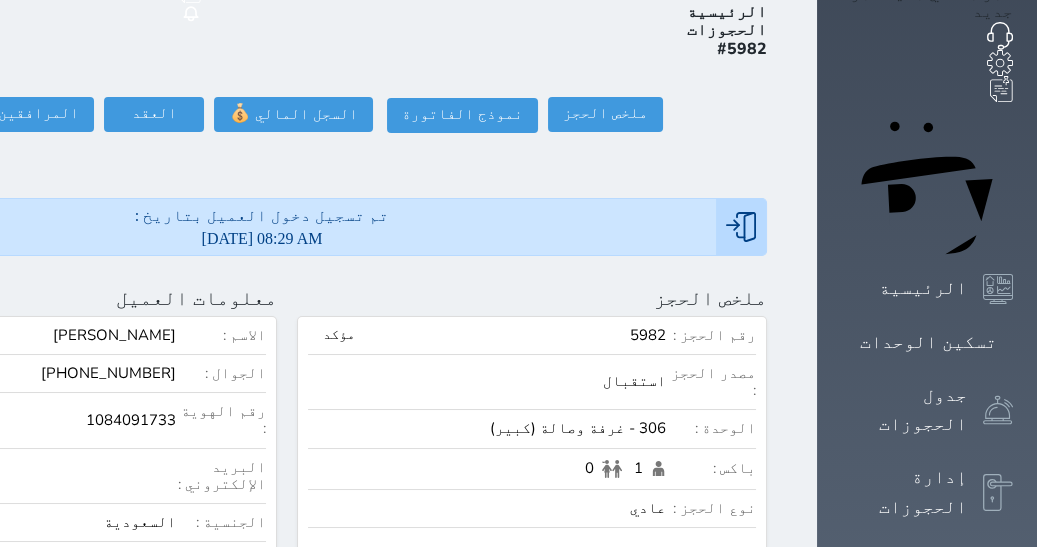 scroll, scrollTop: 0, scrollLeft: 0, axis: both 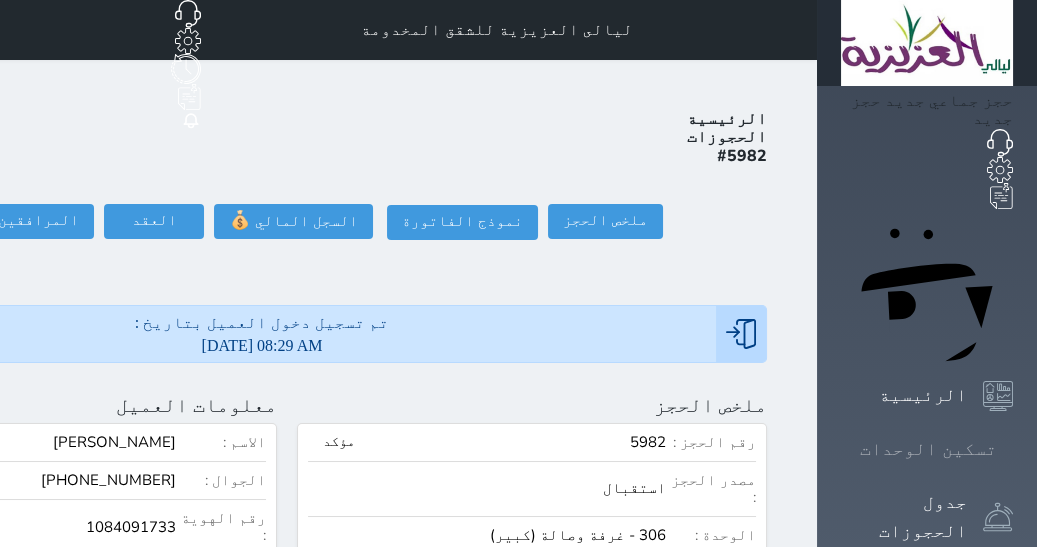 click on "تسكين الوحدات" at bounding box center (928, 449) 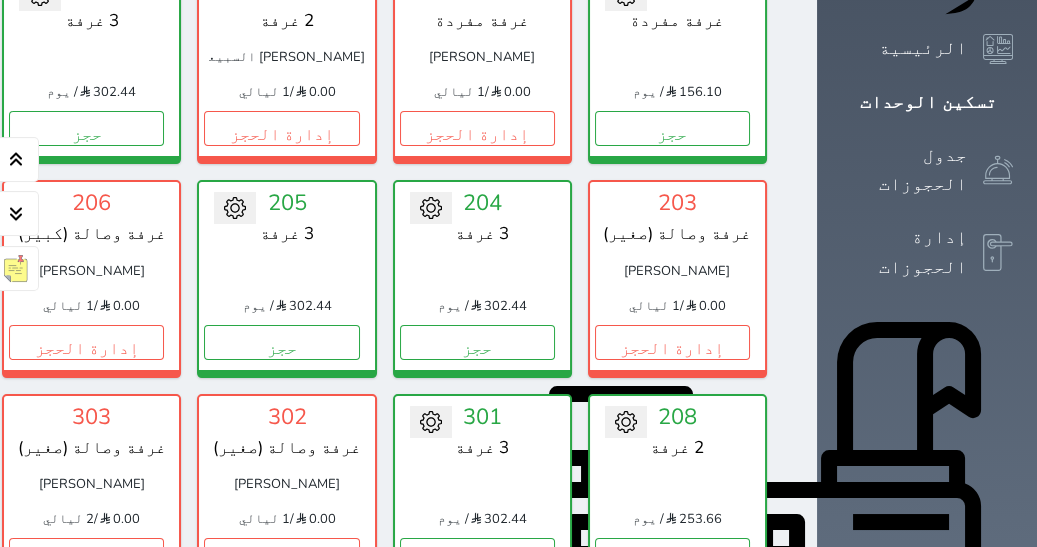 scroll, scrollTop: 365, scrollLeft: 0, axis: vertical 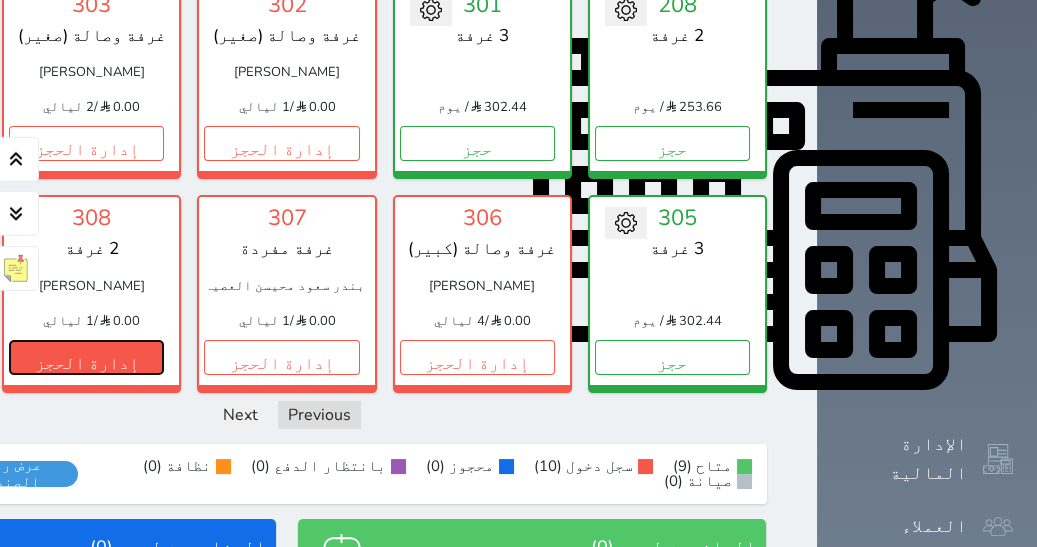 click on "إدارة الحجز" at bounding box center [86, 357] 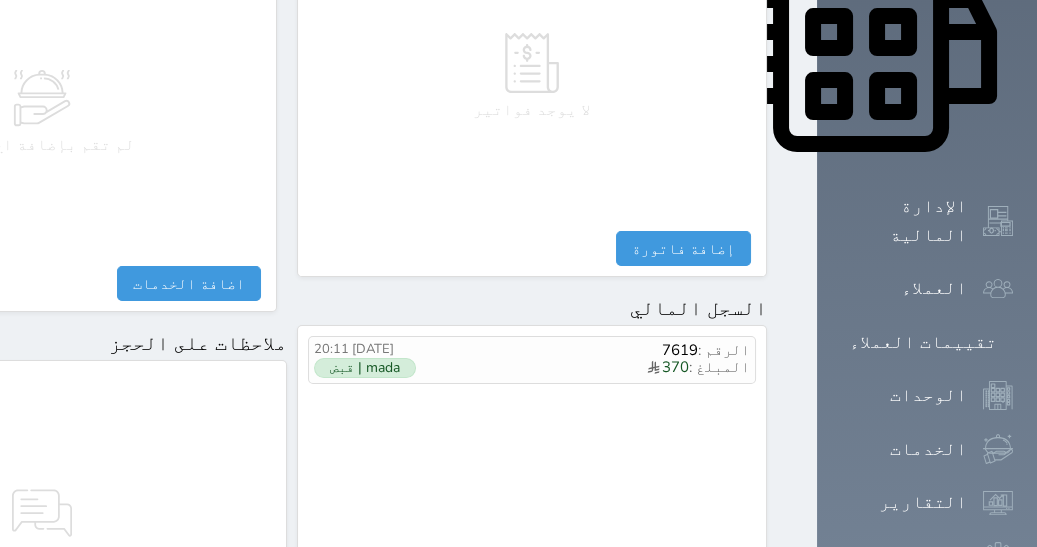 scroll, scrollTop: 1175, scrollLeft: 0, axis: vertical 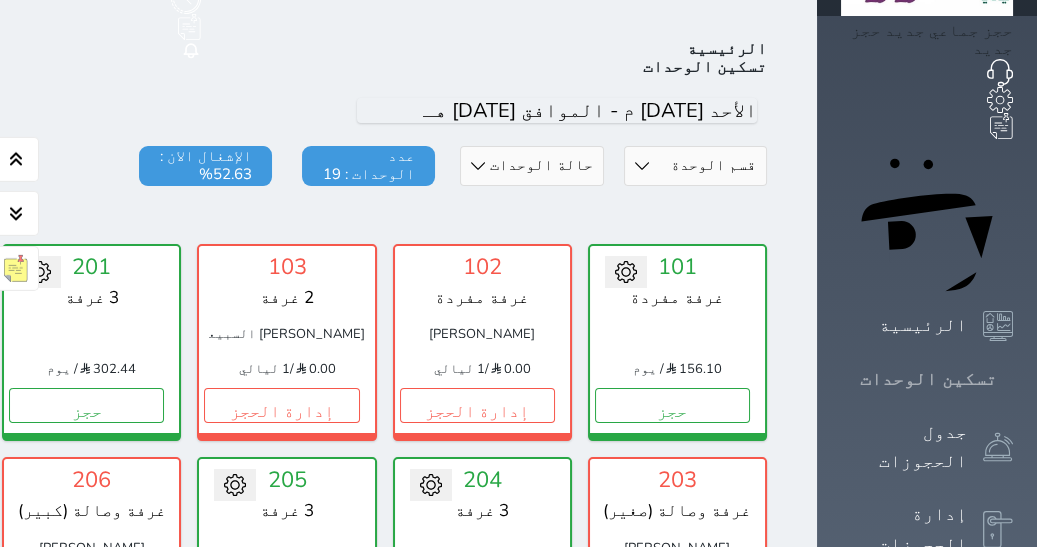 click on "تسكين الوحدات" at bounding box center [928, 379] 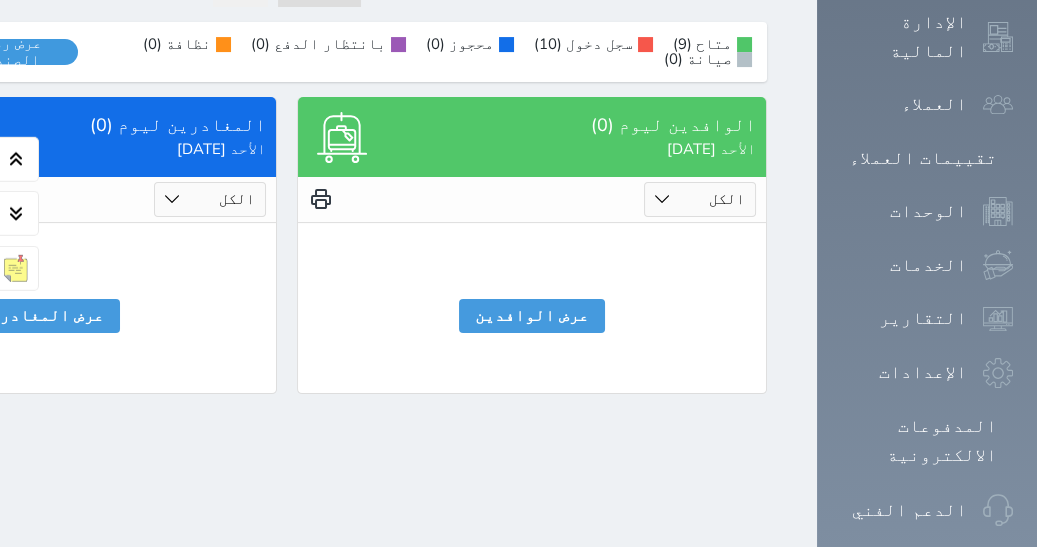 scroll, scrollTop: 1227, scrollLeft: 0, axis: vertical 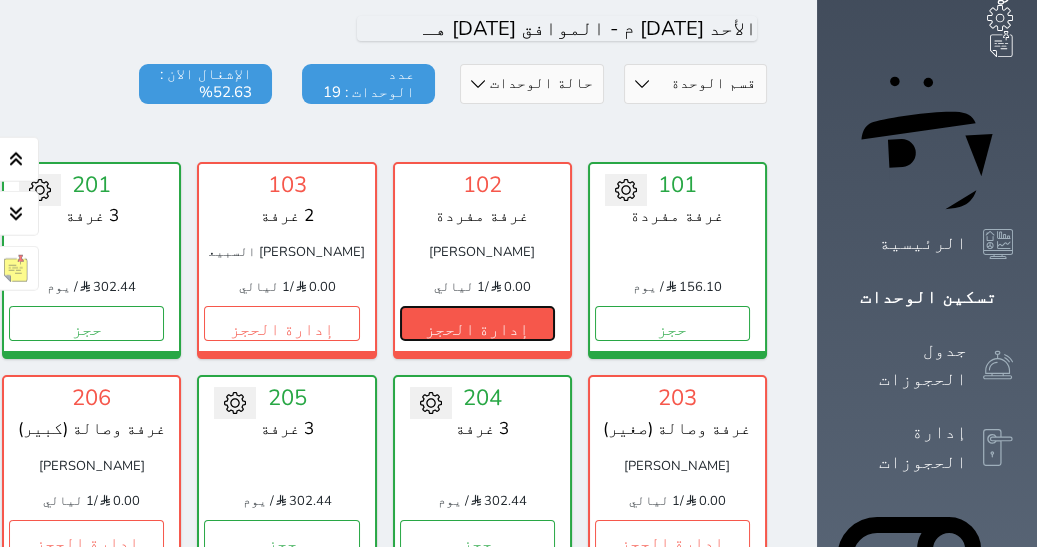 click on "إدارة الحجز" at bounding box center [477, 323] 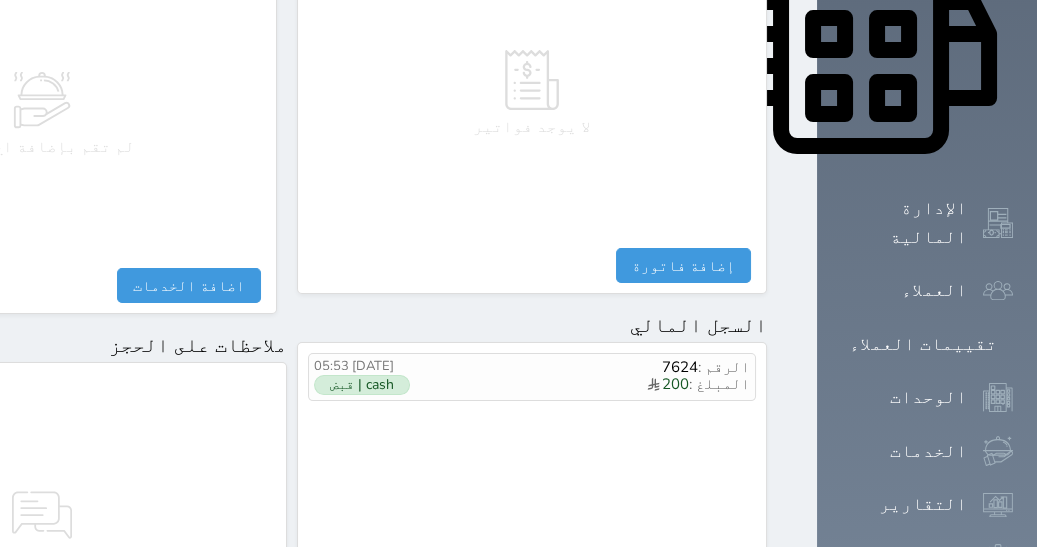 scroll, scrollTop: 1175, scrollLeft: 0, axis: vertical 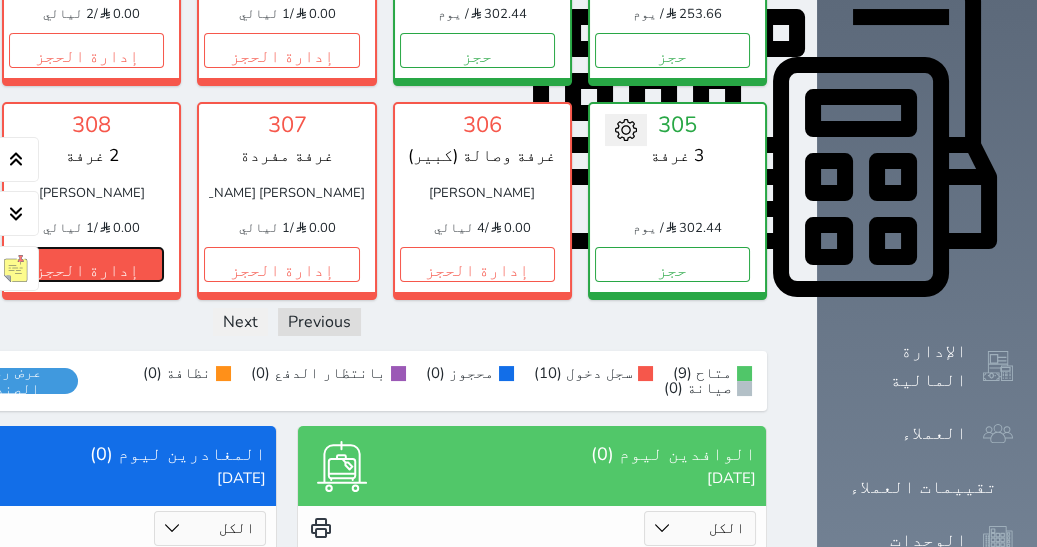 click on "إدارة الحجز" at bounding box center (86, 264) 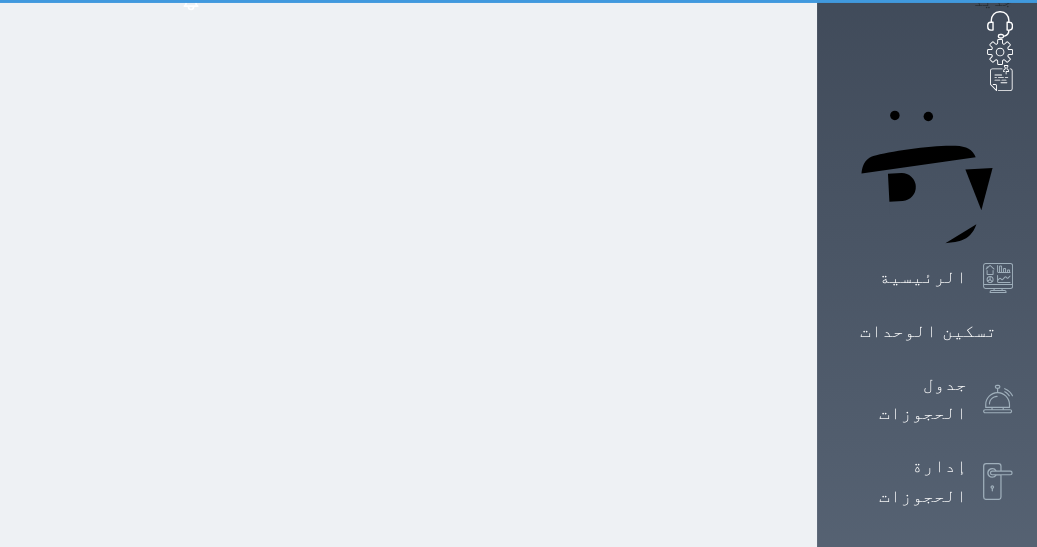 scroll, scrollTop: 0, scrollLeft: 0, axis: both 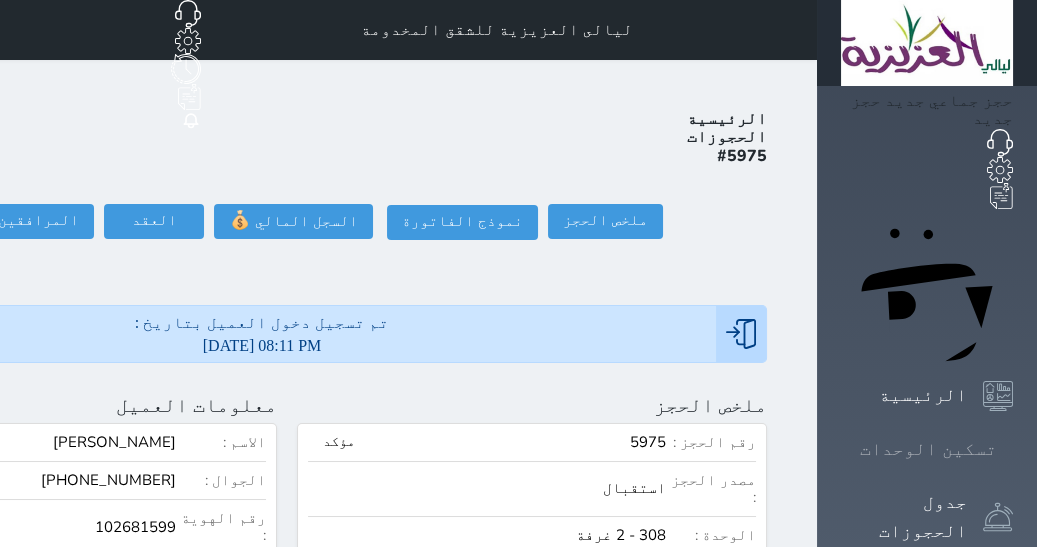 click on "تسكين الوحدات" at bounding box center (928, 449) 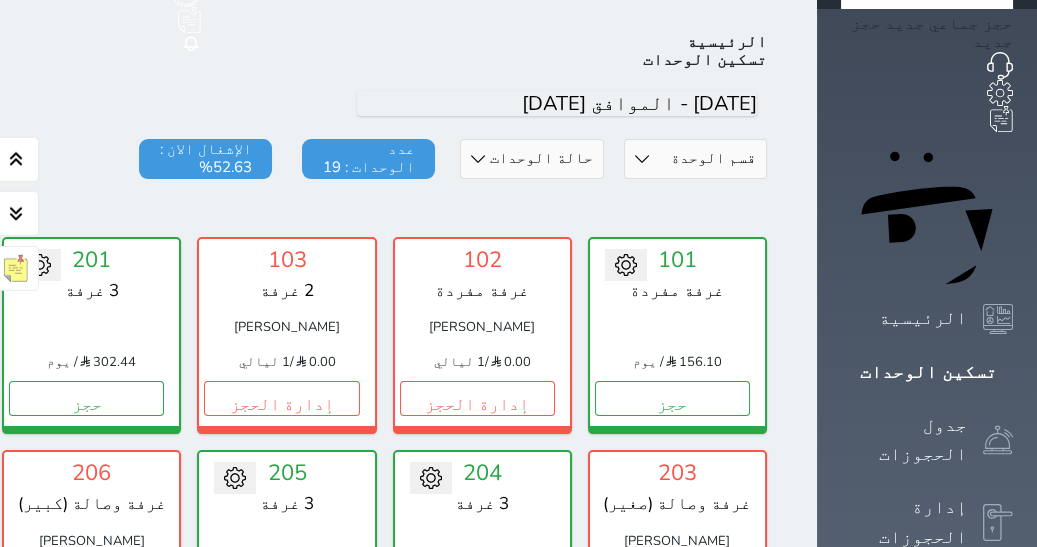 scroll, scrollTop: 77, scrollLeft: 0, axis: vertical 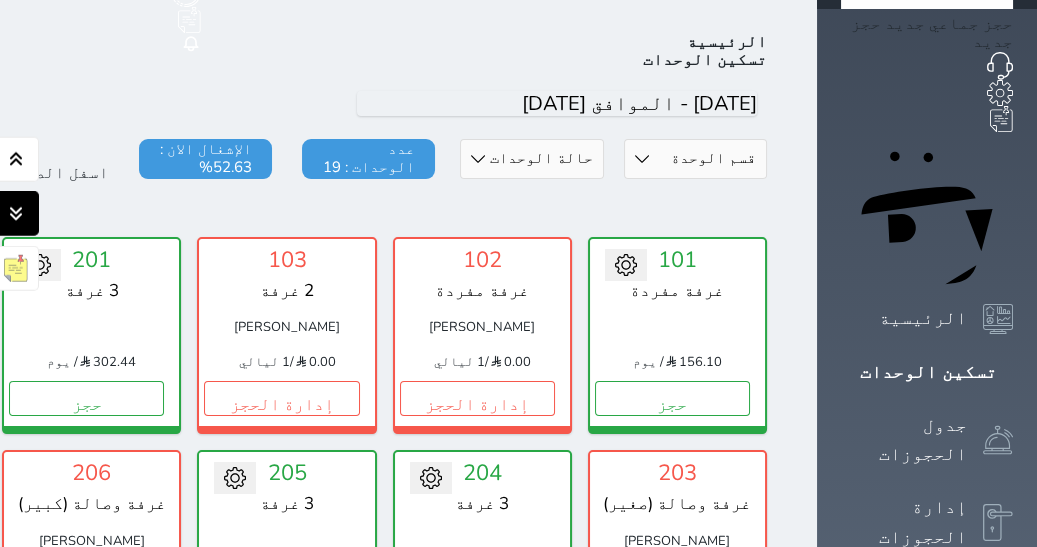 click on "تسكين الوحدات" at bounding box center [927, 372] 